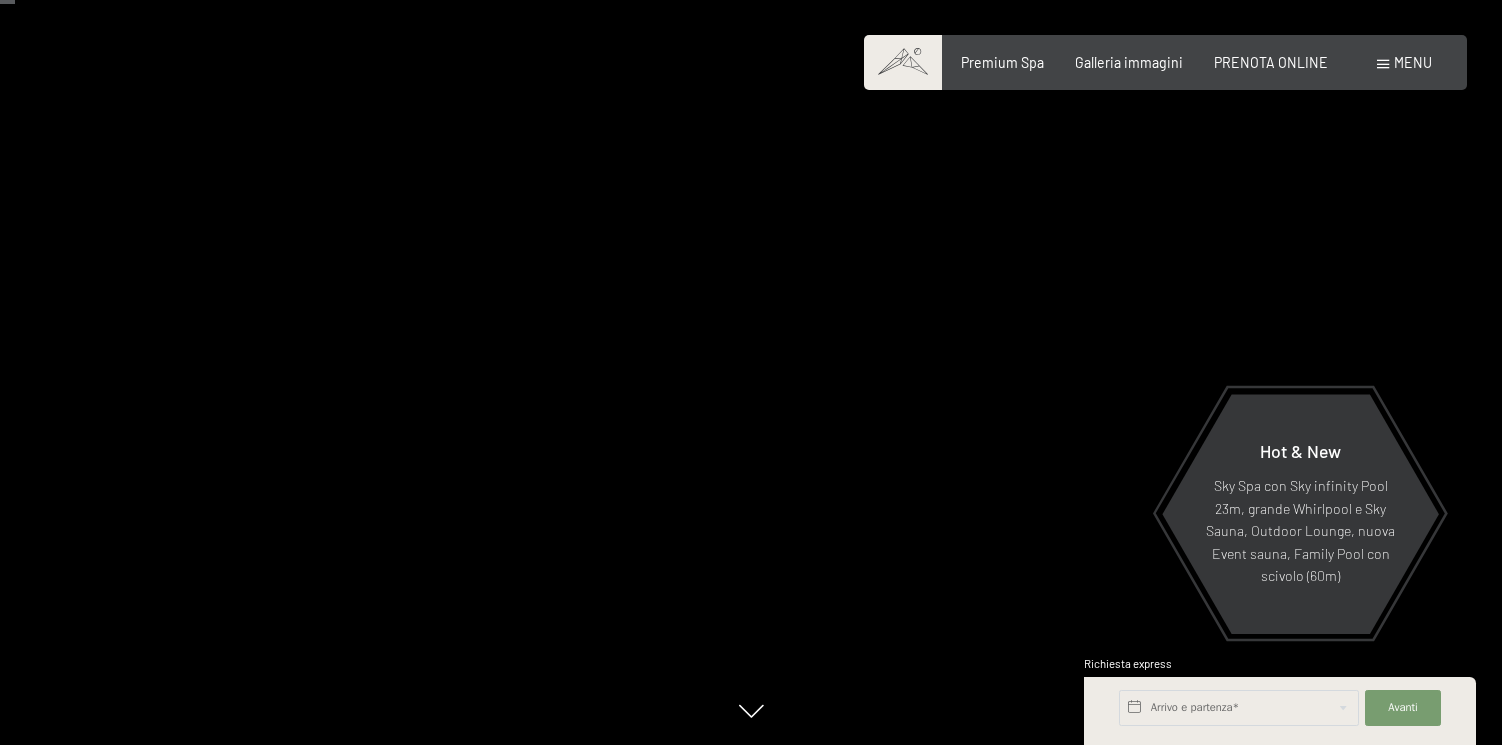 scroll, scrollTop: 95, scrollLeft: 0, axis: vertical 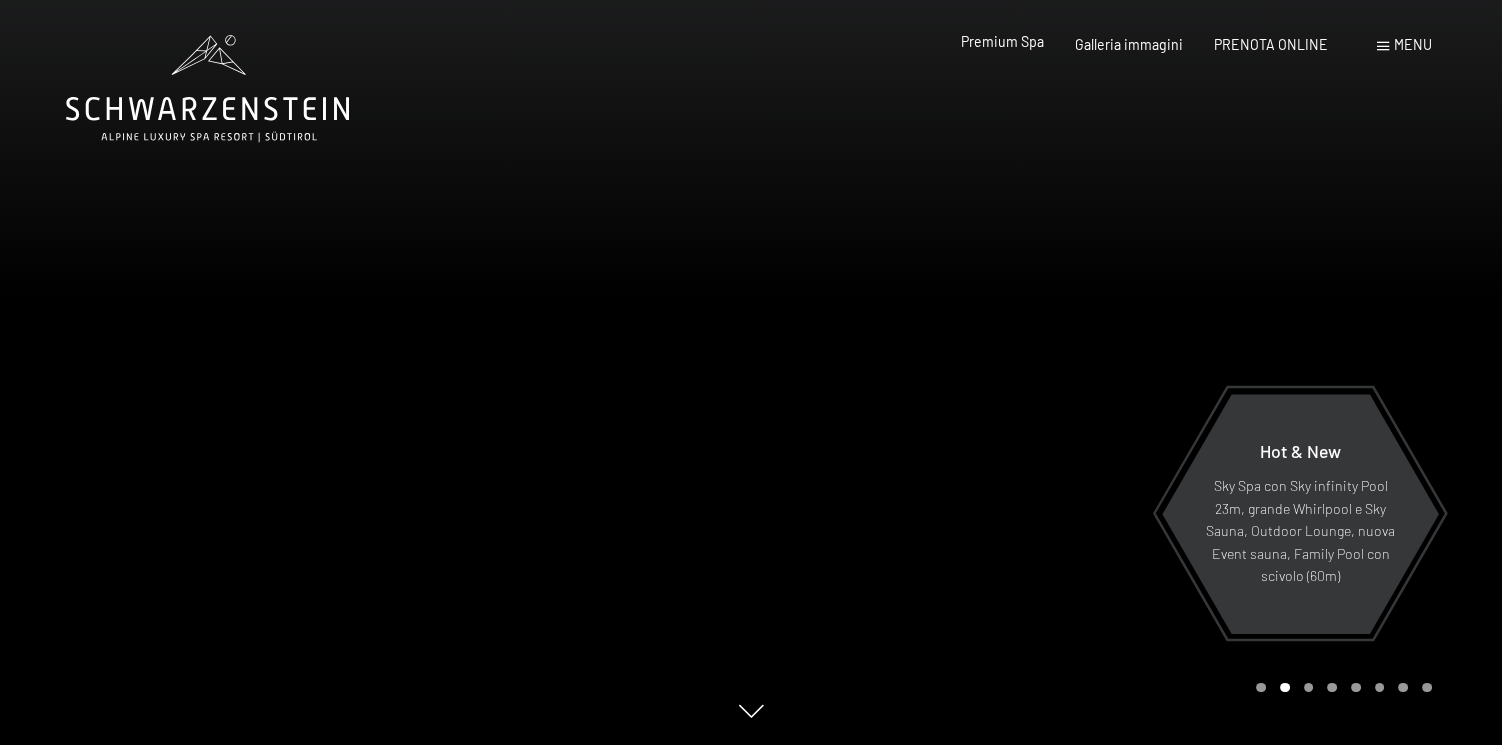 click on "Premium Spa" at bounding box center (1002, 41) 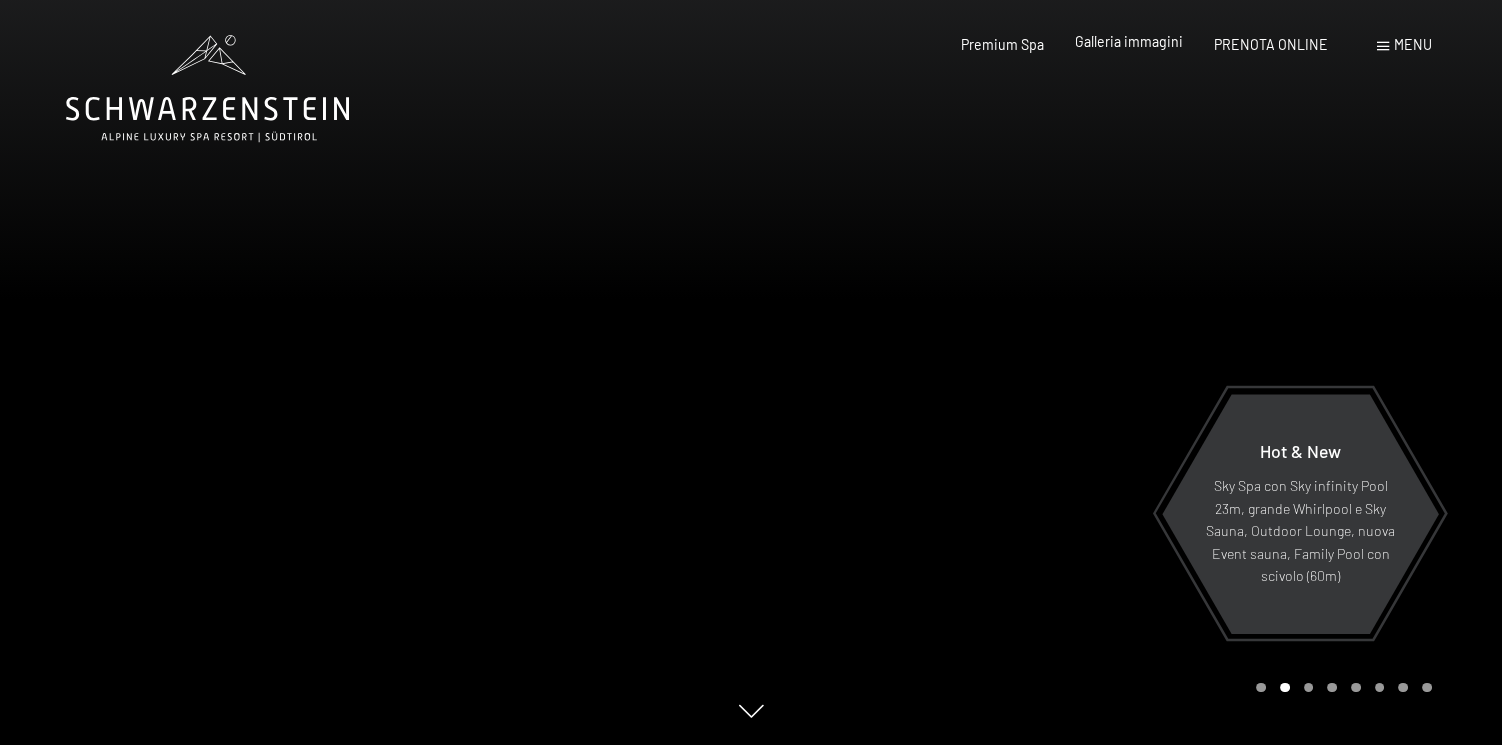 click on "Galleria immagini" at bounding box center (1129, 41) 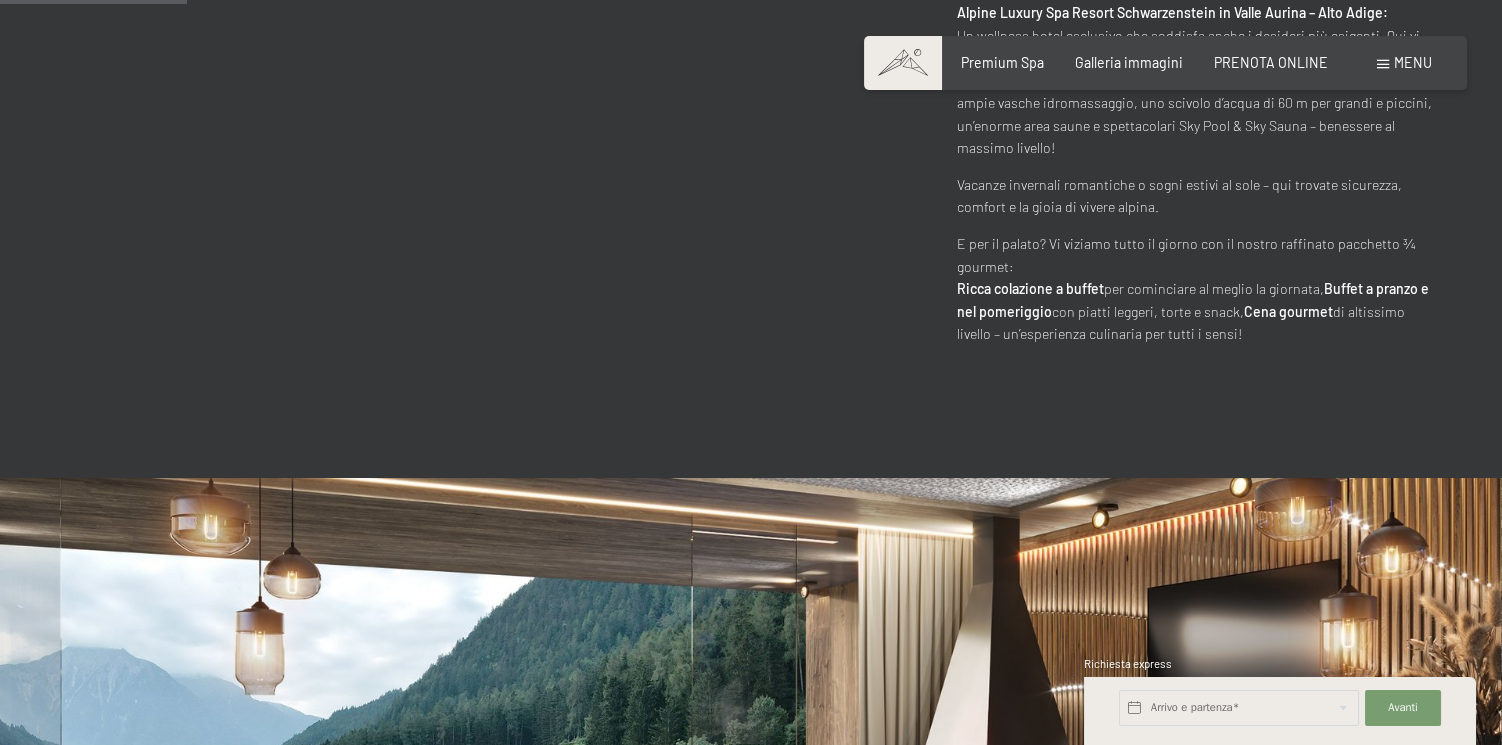 scroll, scrollTop: 1523, scrollLeft: 0, axis: vertical 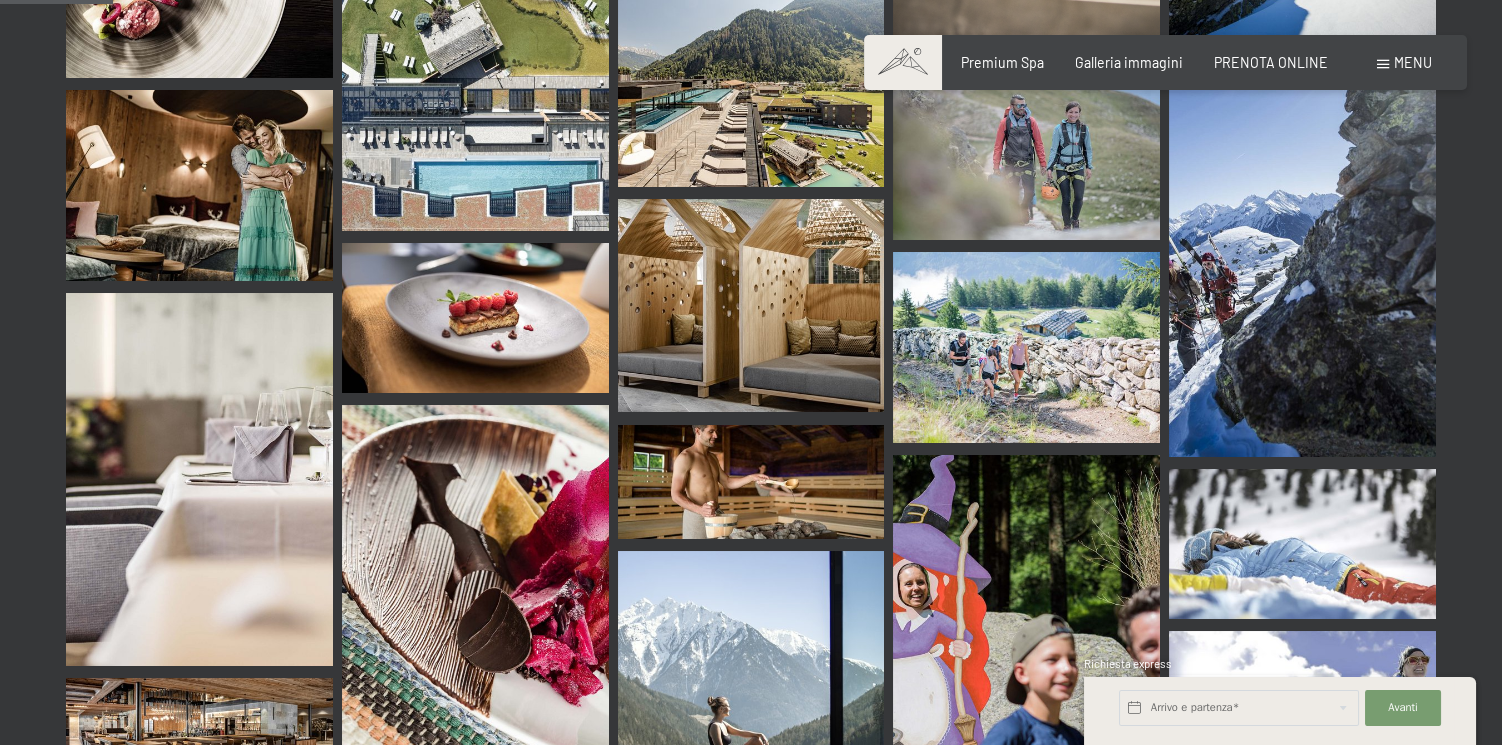 click at bounding box center (475, 31) 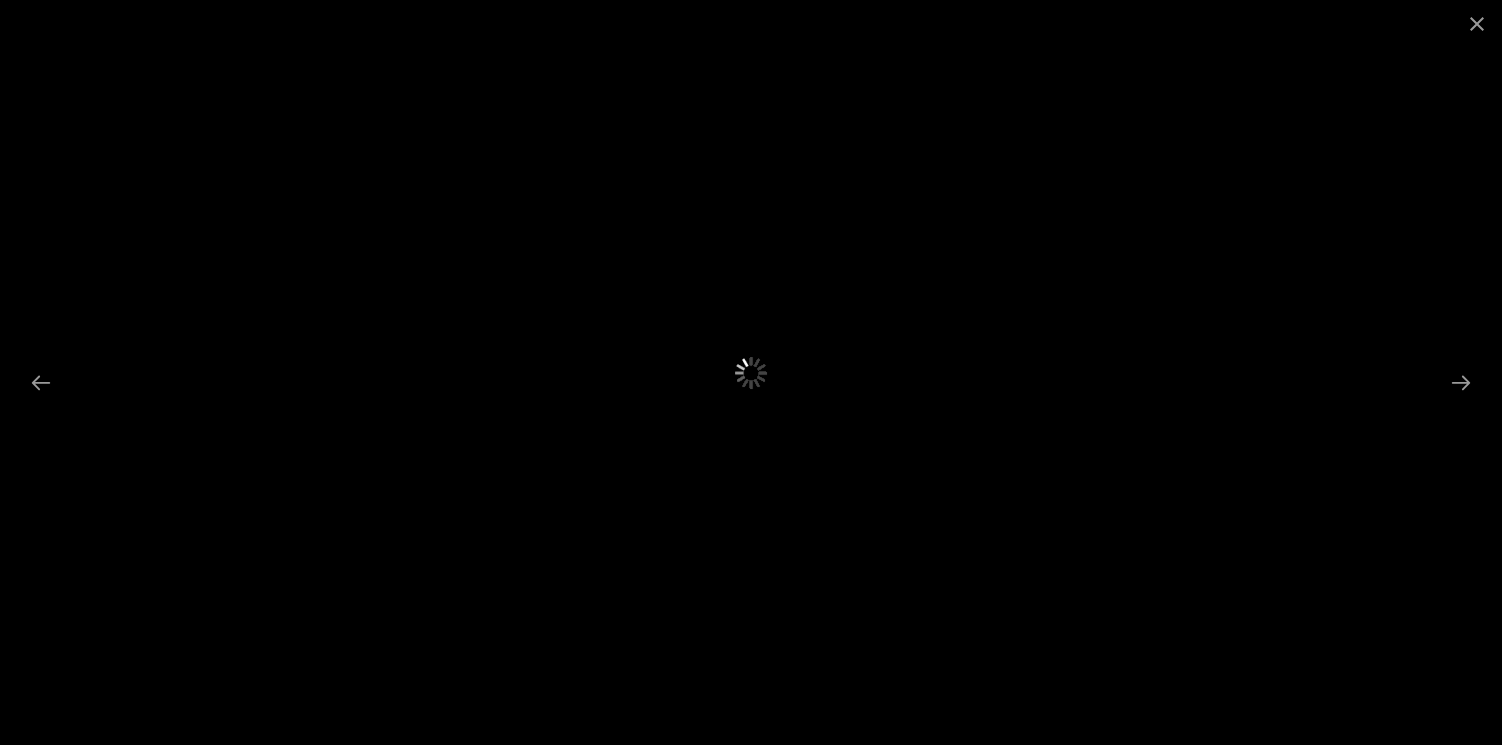 scroll, scrollTop: 571, scrollLeft: 0, axis: vertical 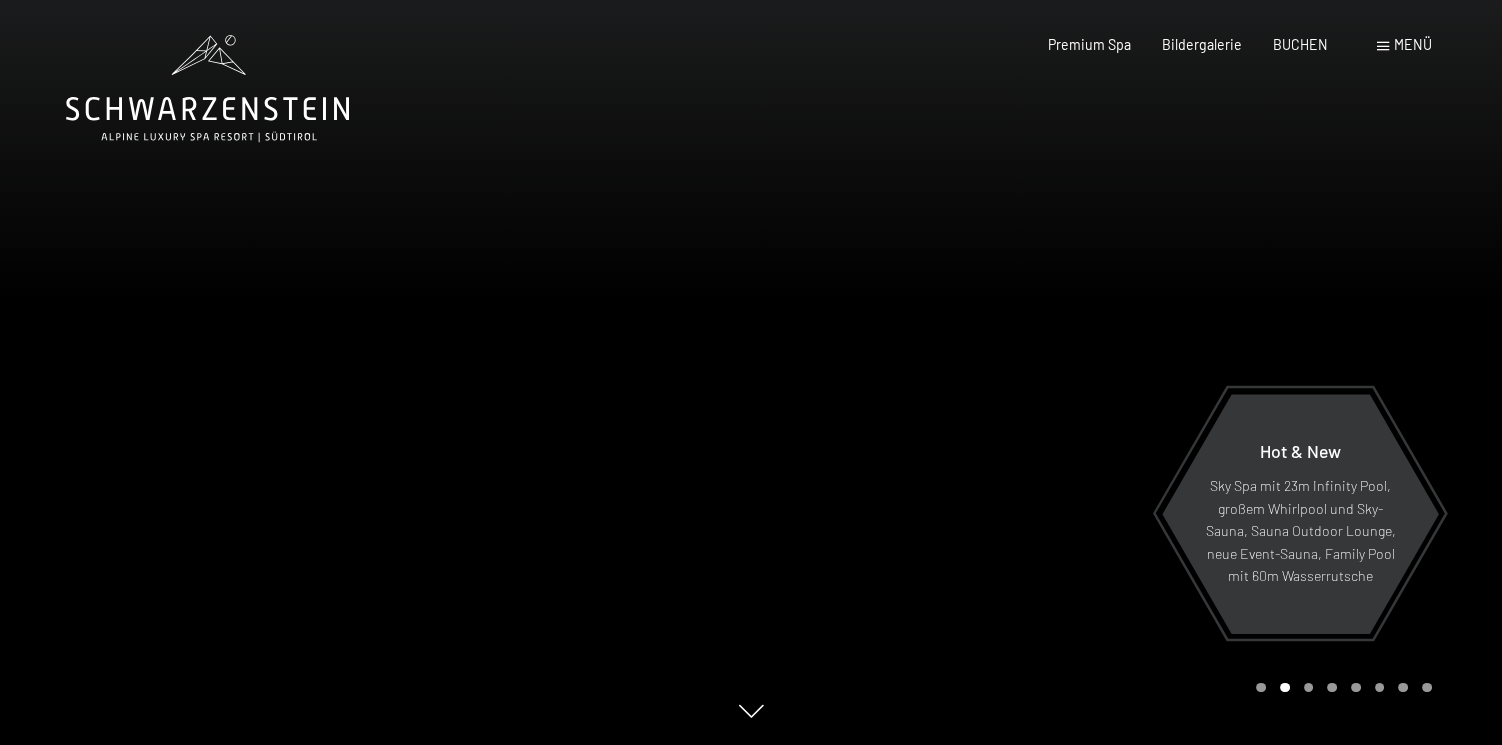 click at bounding box center (1126, 372) 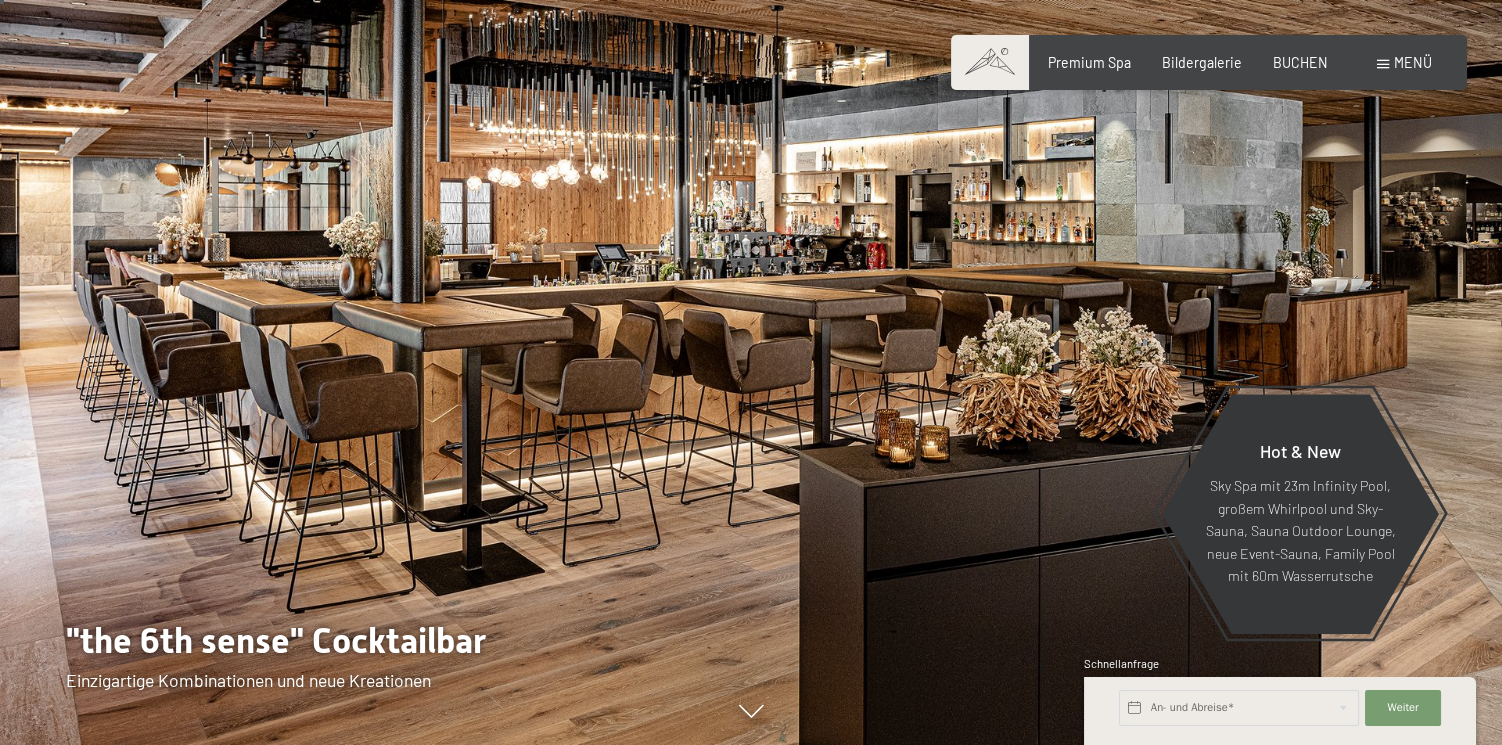 scroll, scrollTop: 95, scrollLeft: 0, axis: vertical 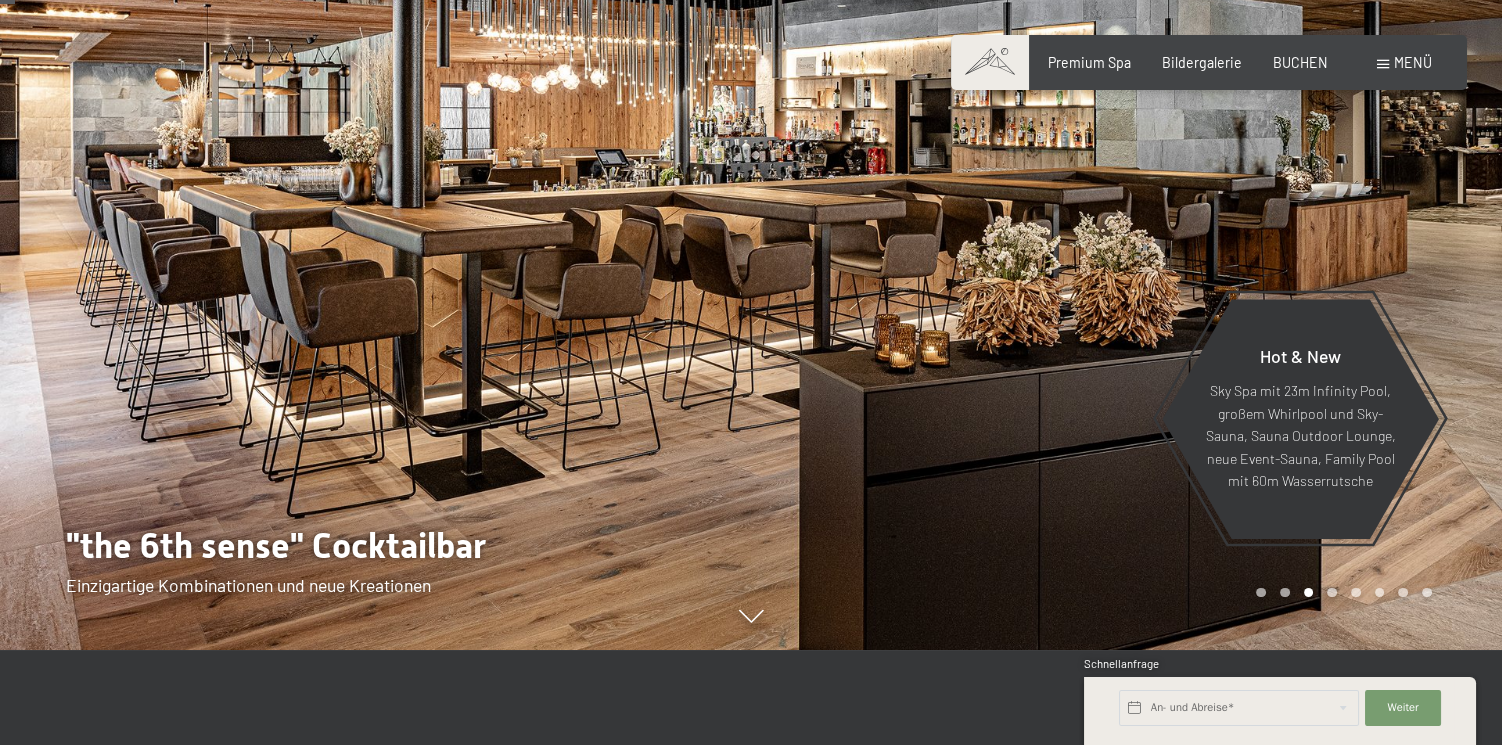 click at bounding box center [1126, 277] 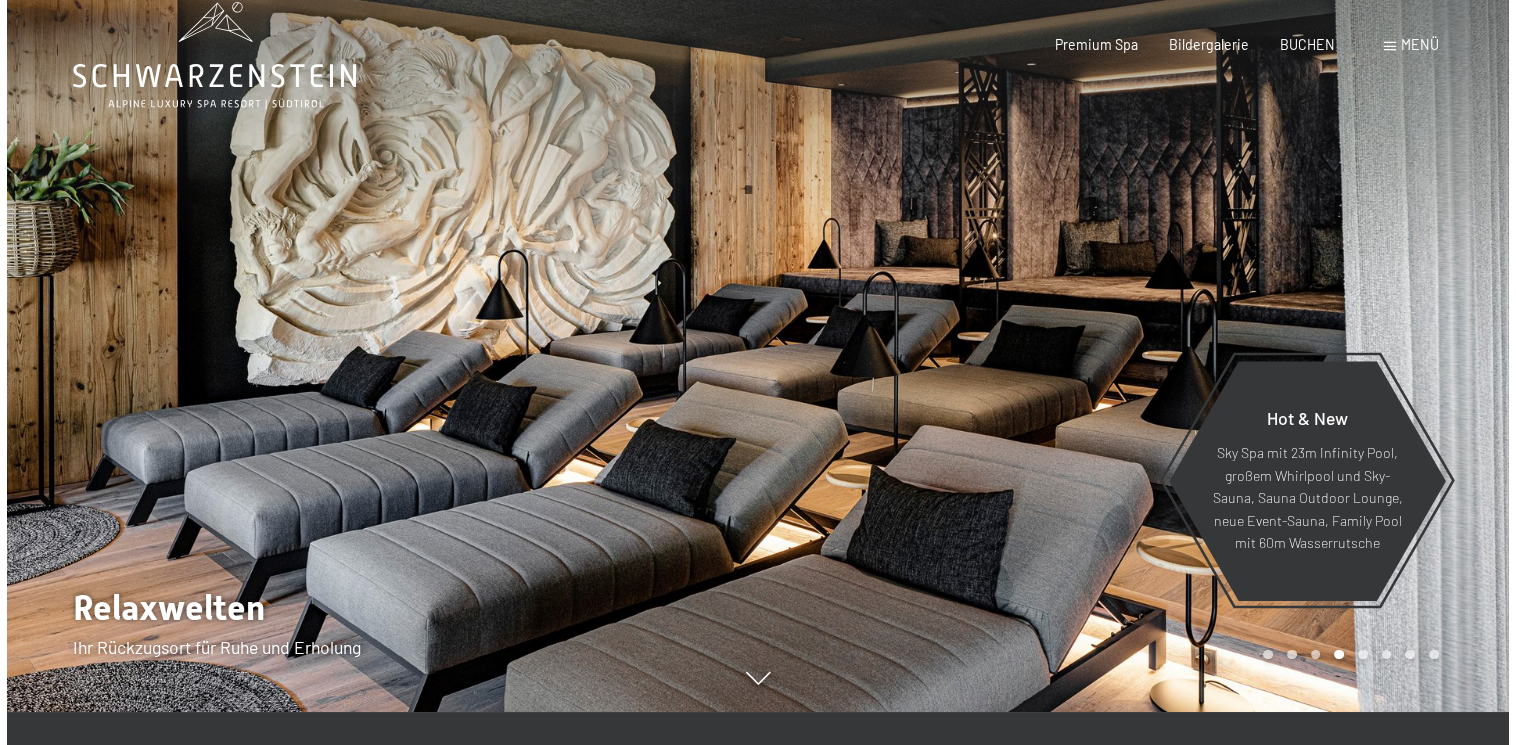 scroll, scrollTop: 0, scrollLeft: 0, axis: both 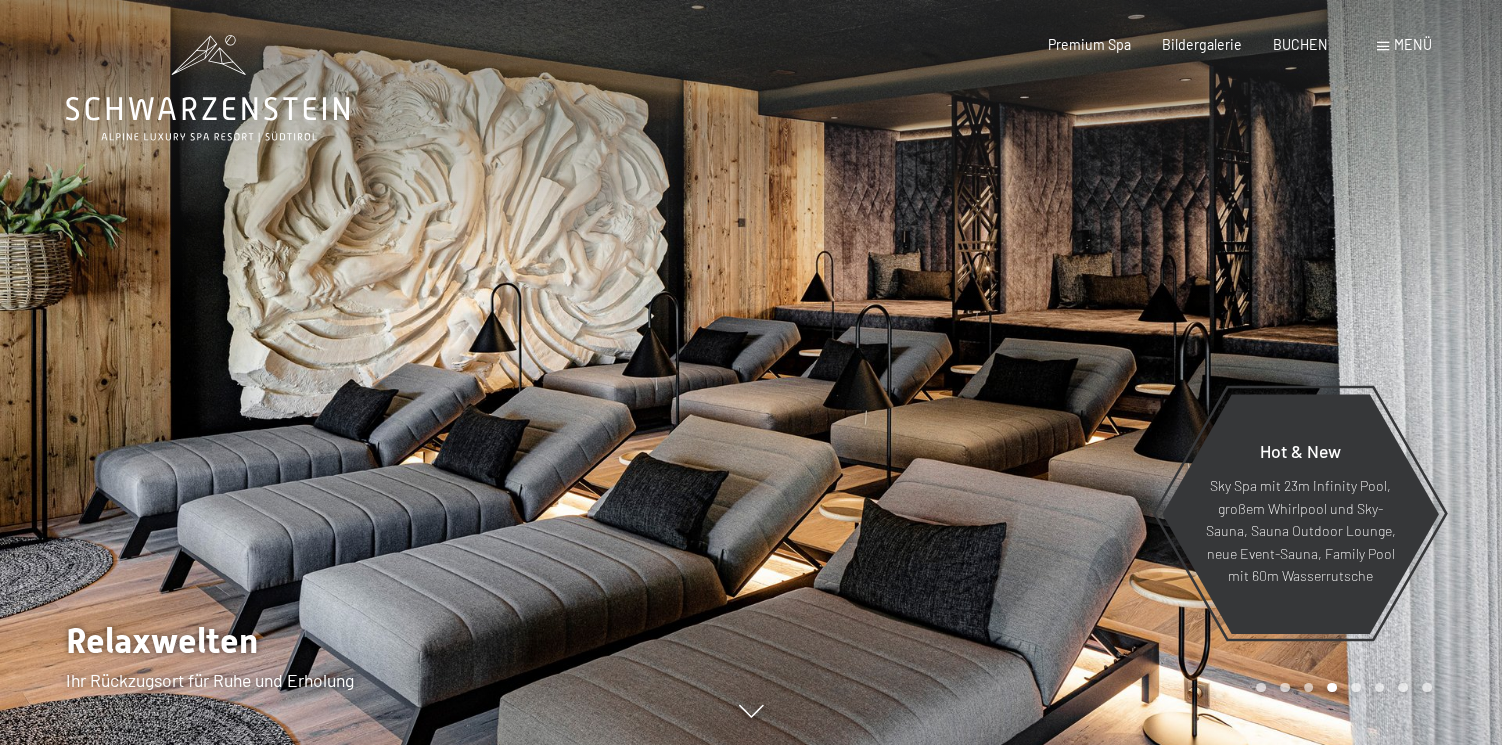 click at bounding box center [1126, 372] 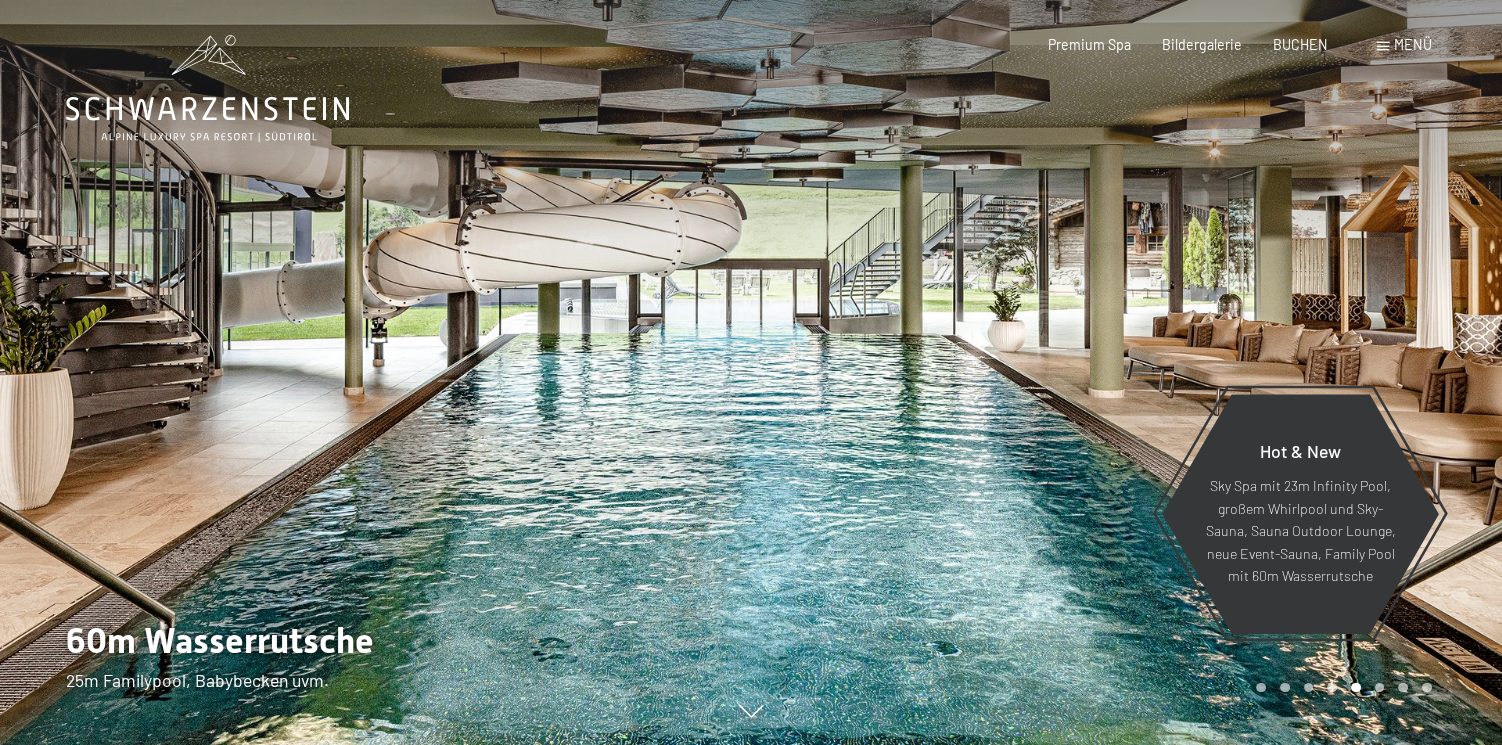 click at bounding box center [1126, 372] 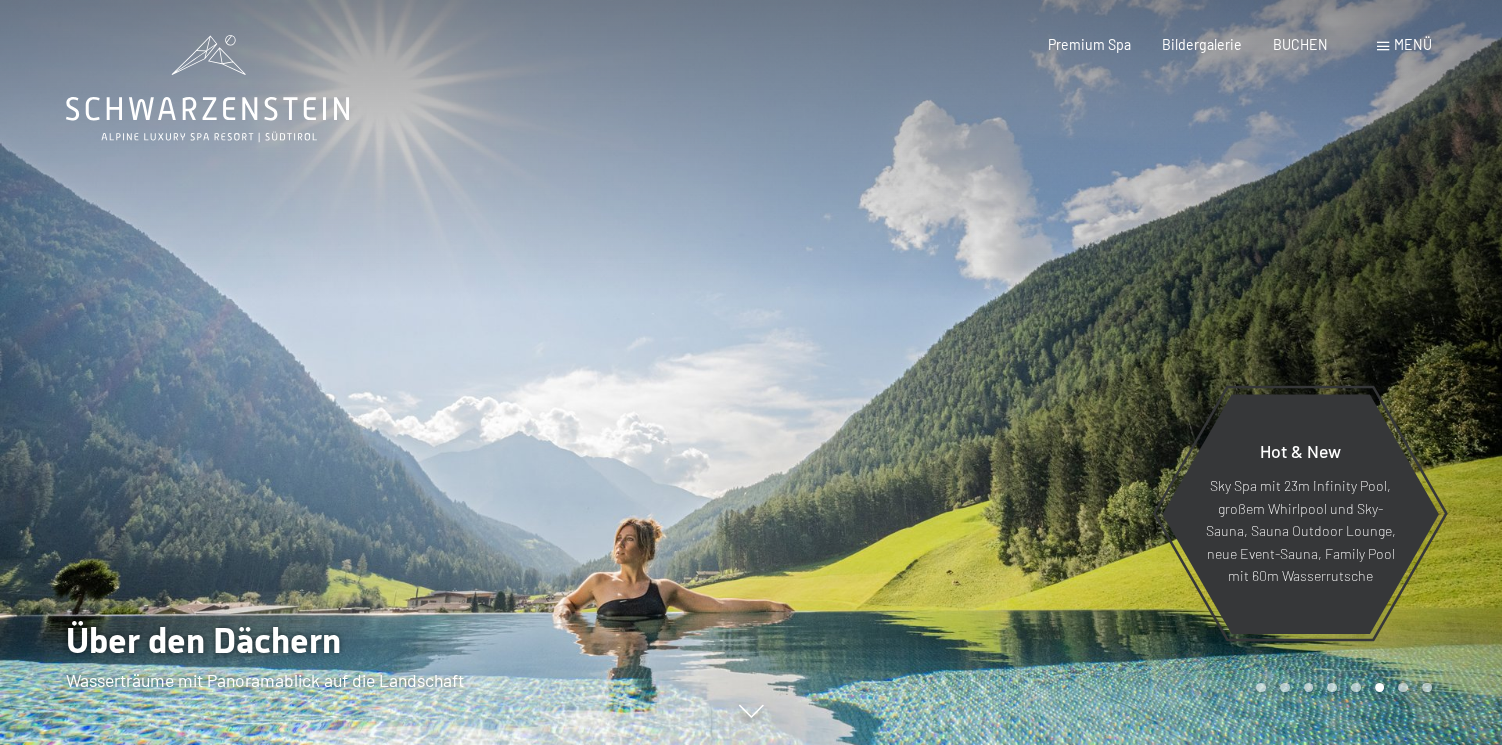 click at bounding box center [1126, 372] 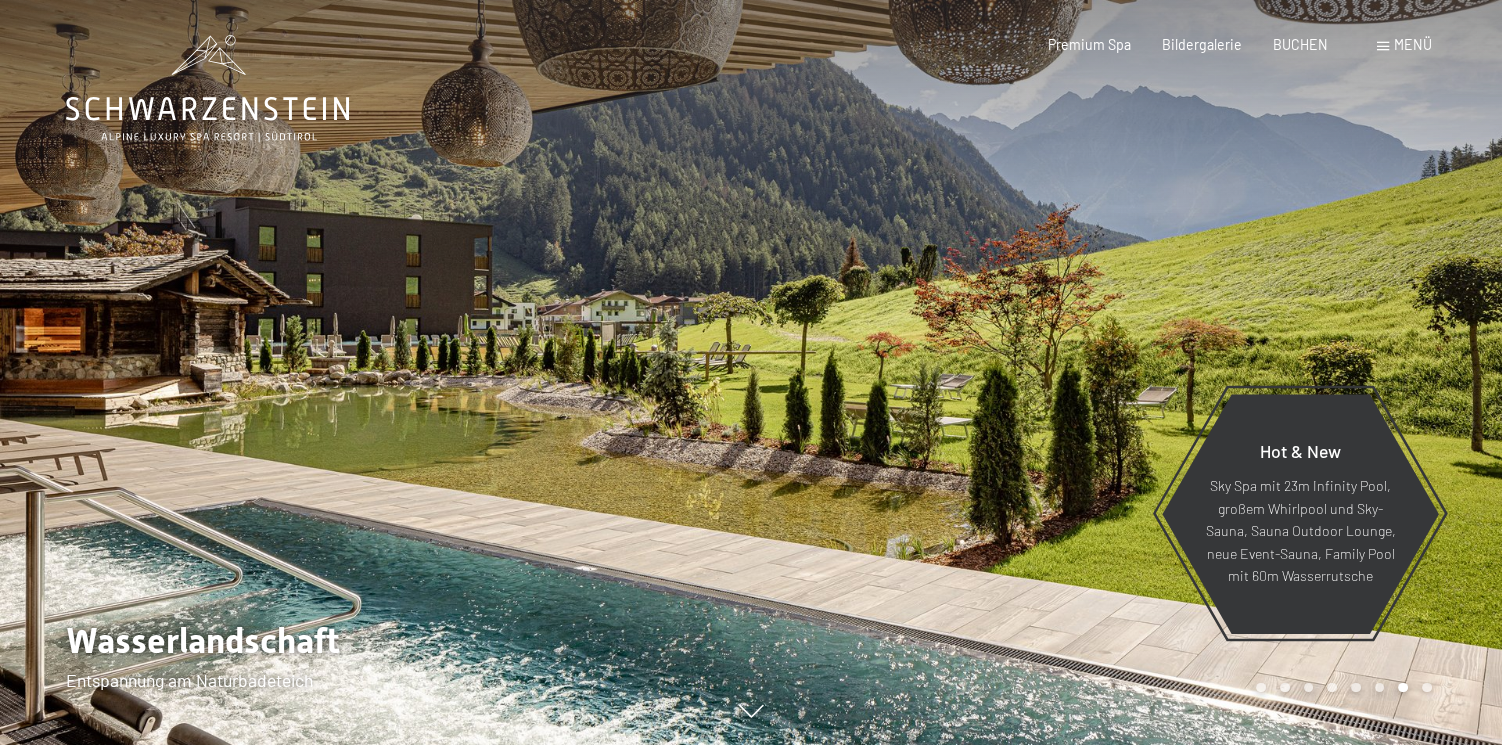 click at bounding box center [1126, 372] 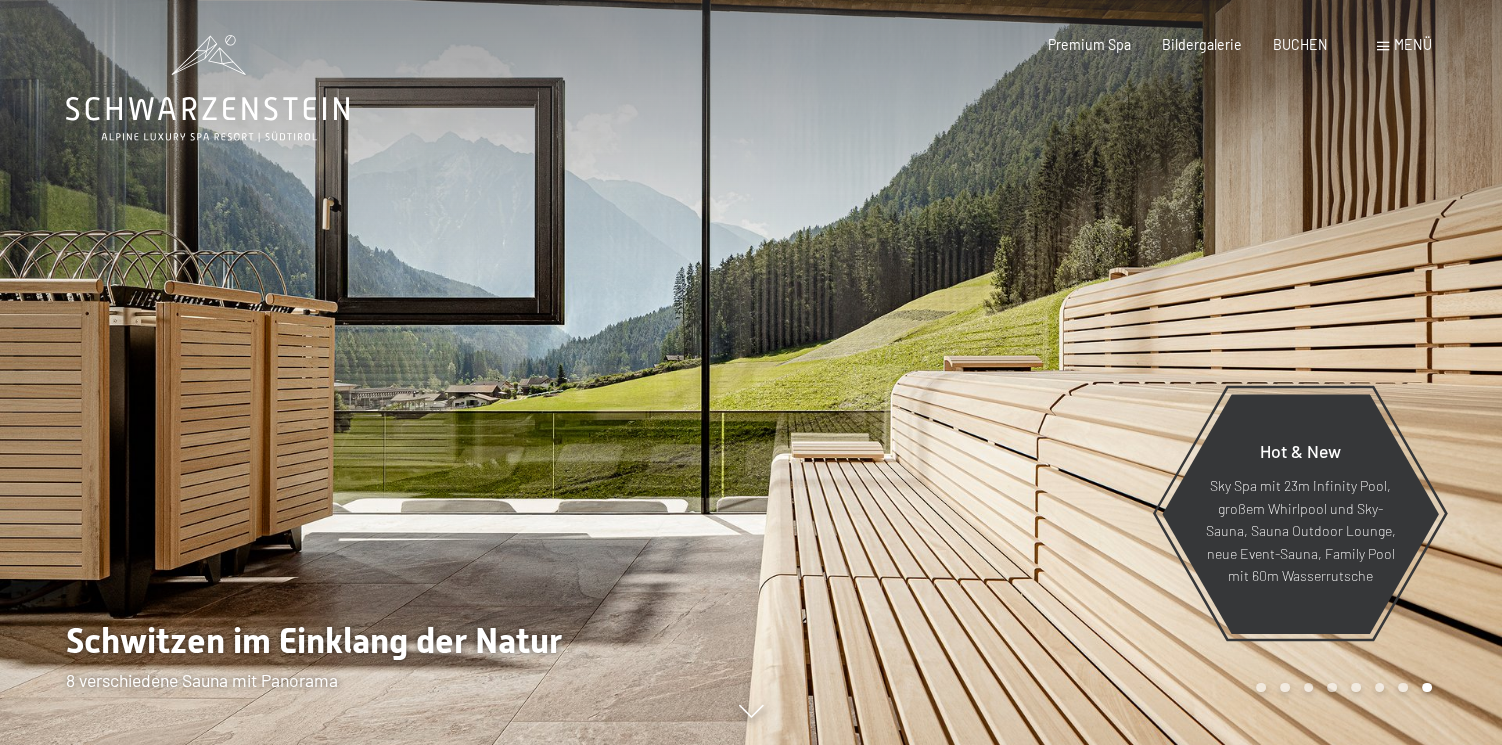 click at bounding box center (1126, 372) 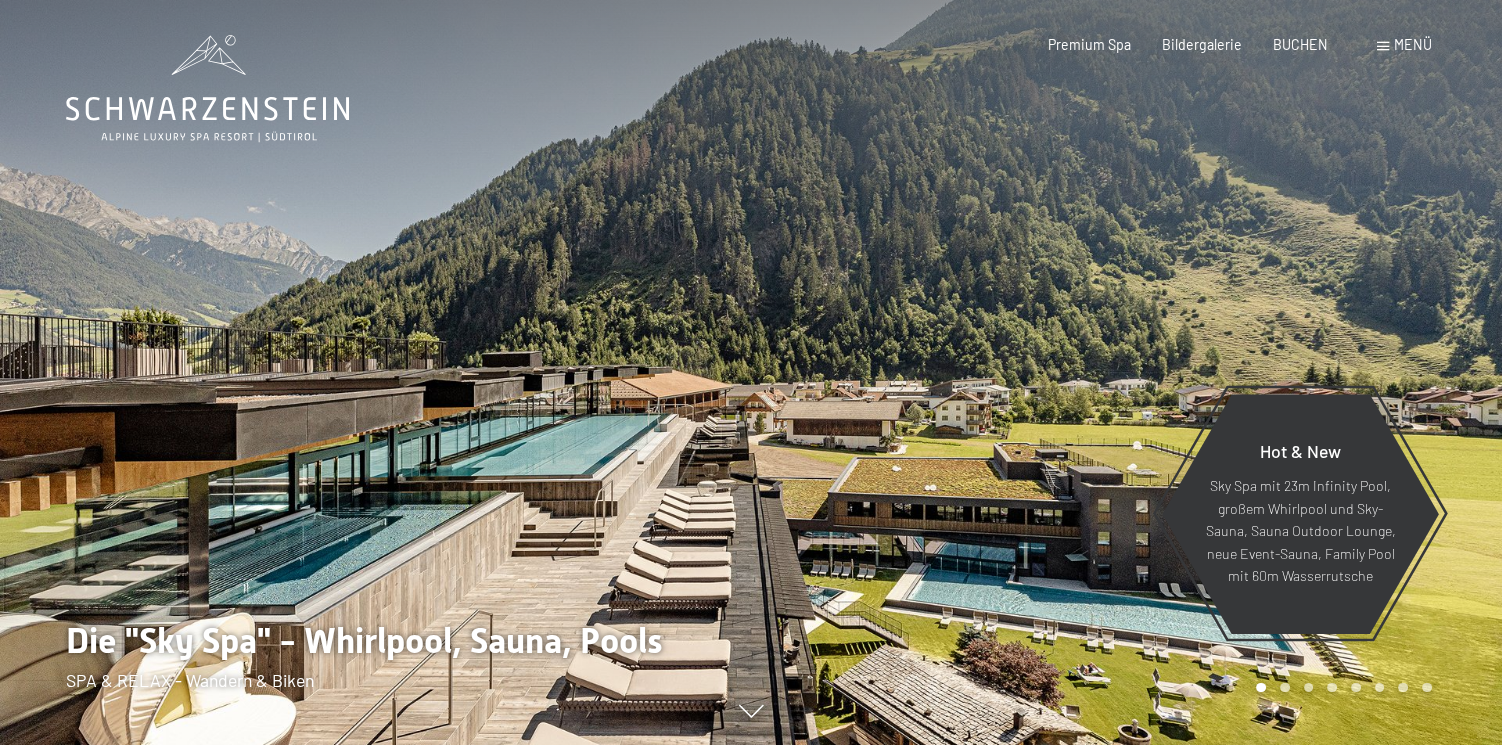 click at bounding box center (1126, 372) 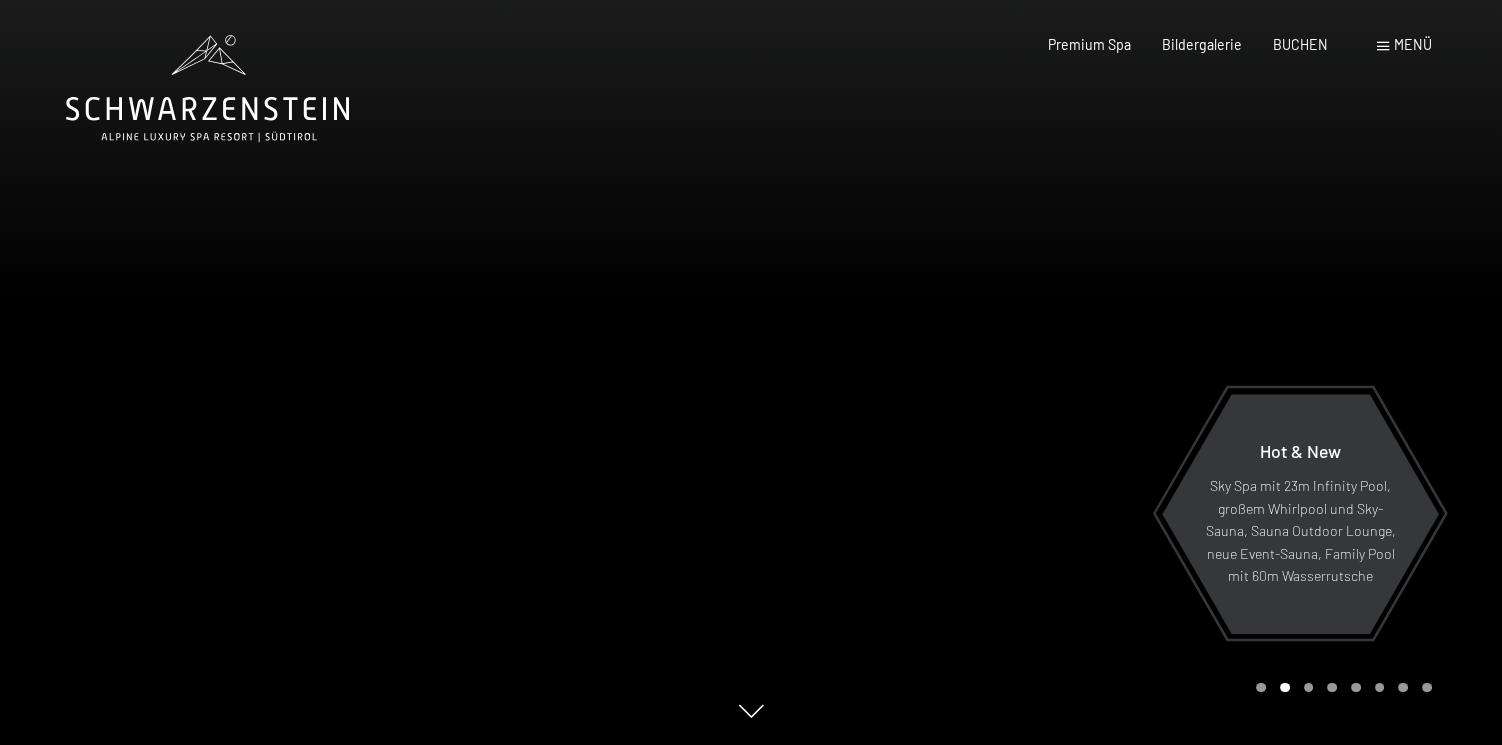 click at bounding box center [1126, 372] 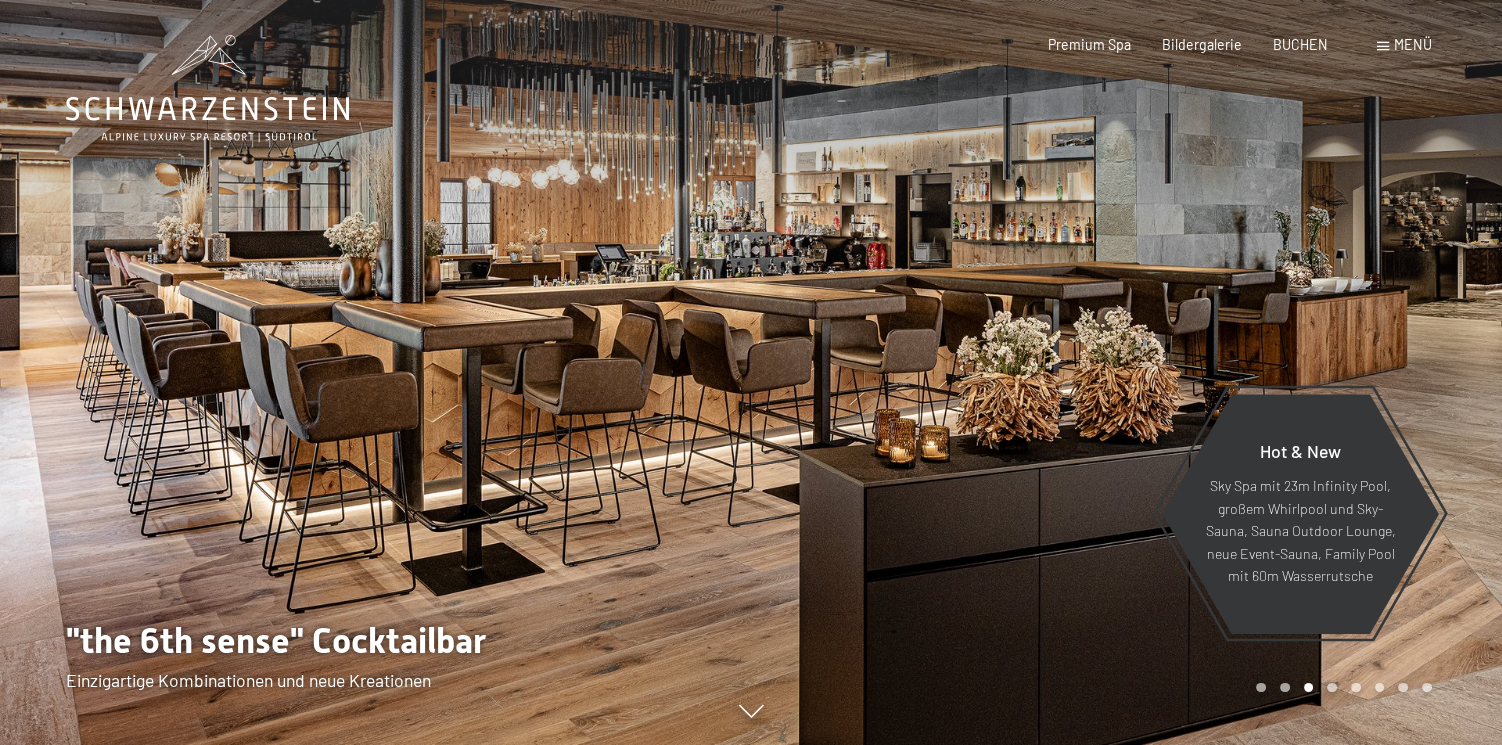 click at bounding box center [1126, 372] 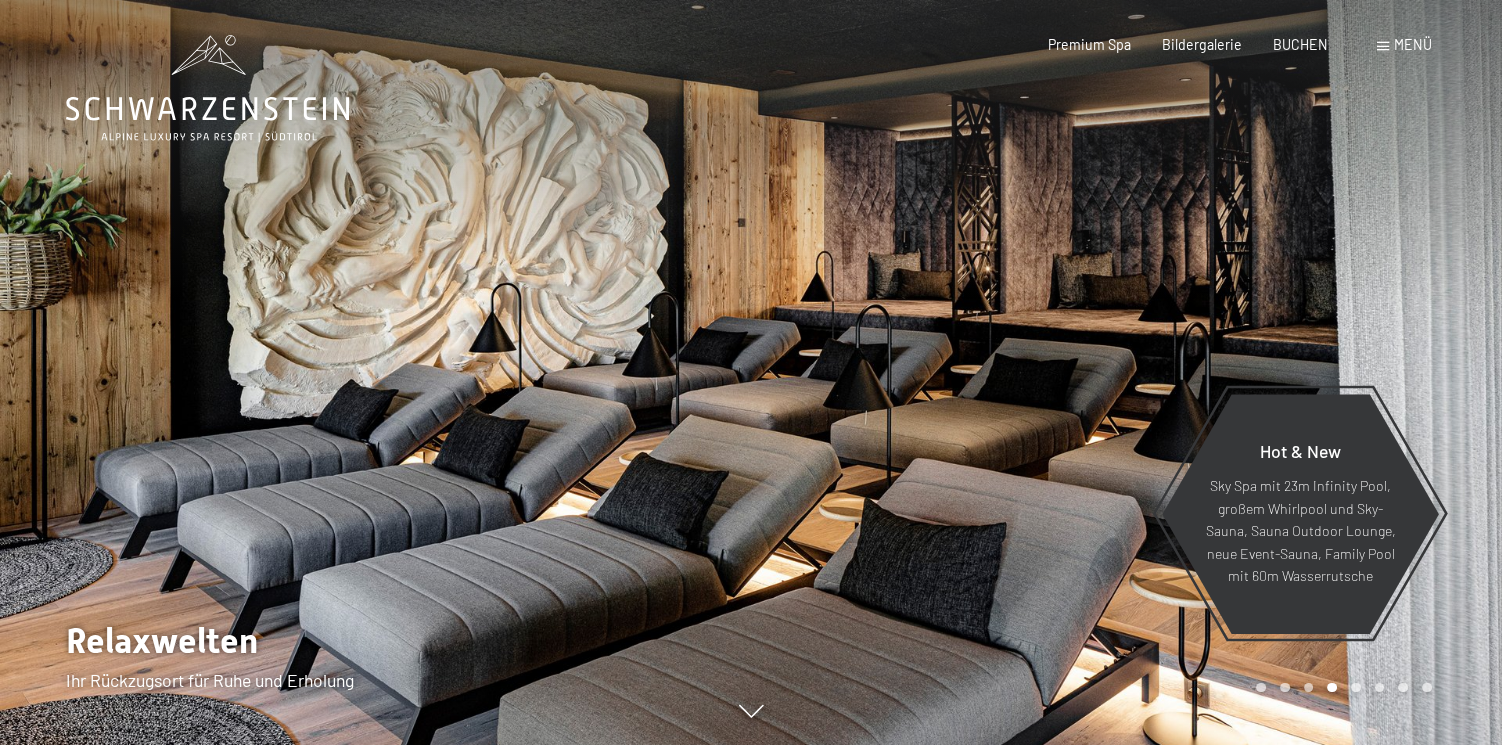 click at bounding box center [1126, 372] 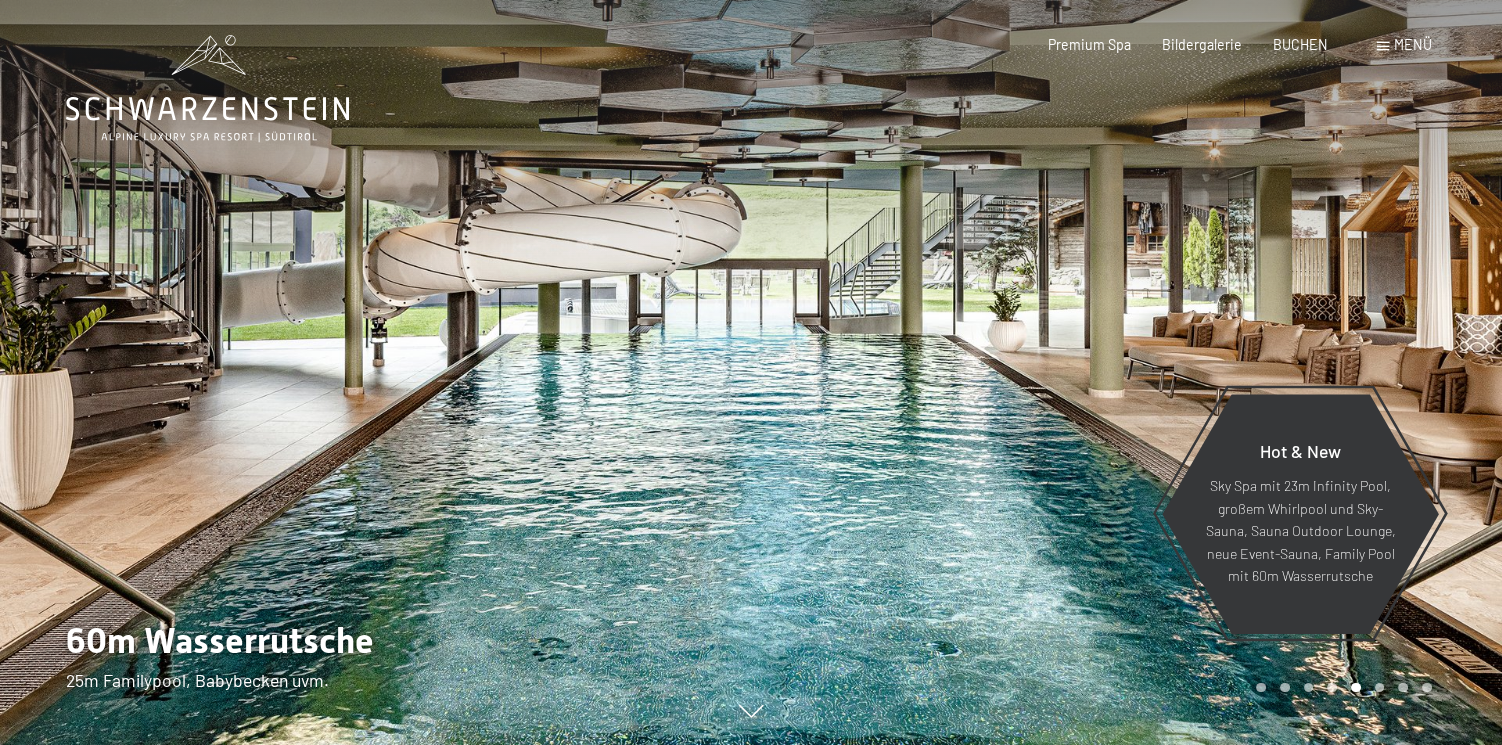 click at bounding box center [1126, 372] 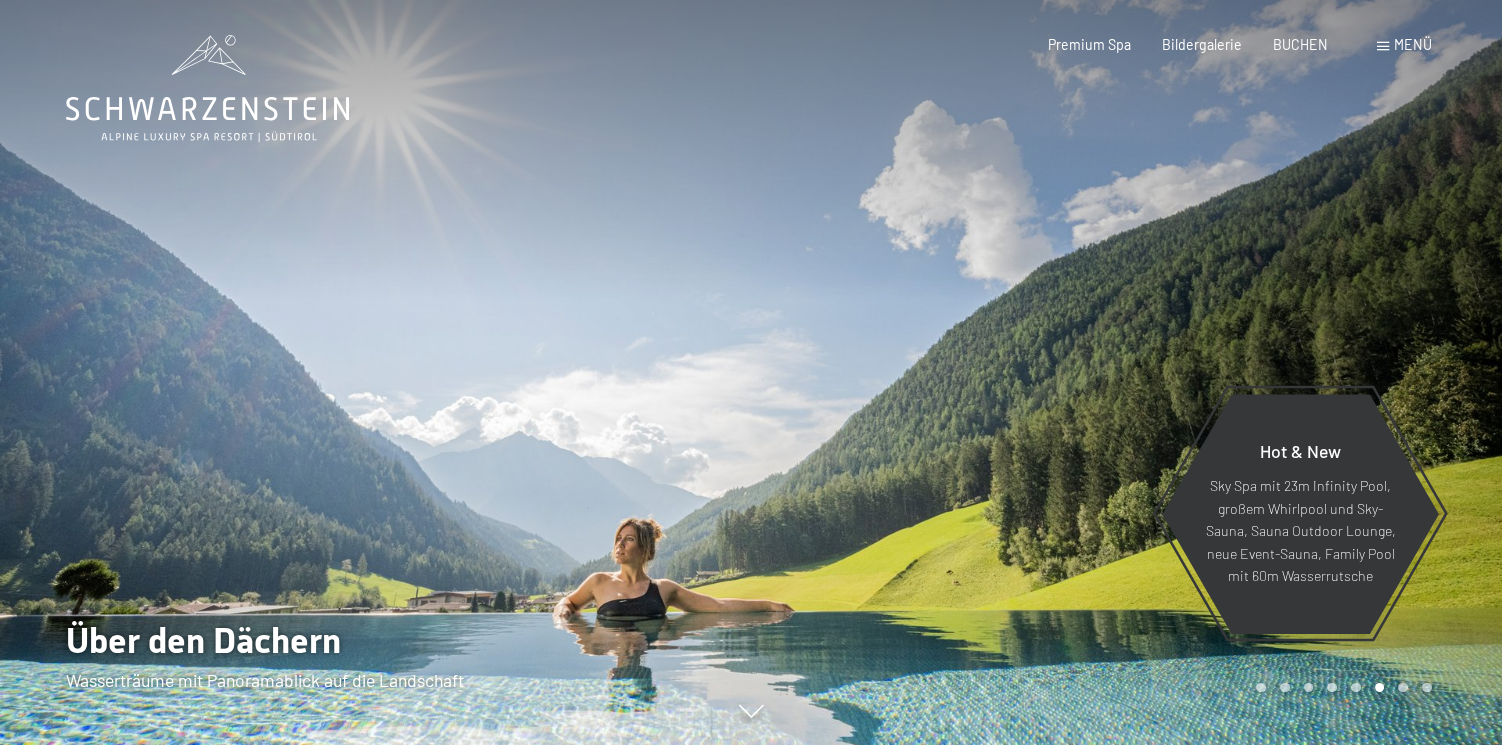 click at bounding box center [1126, 372] 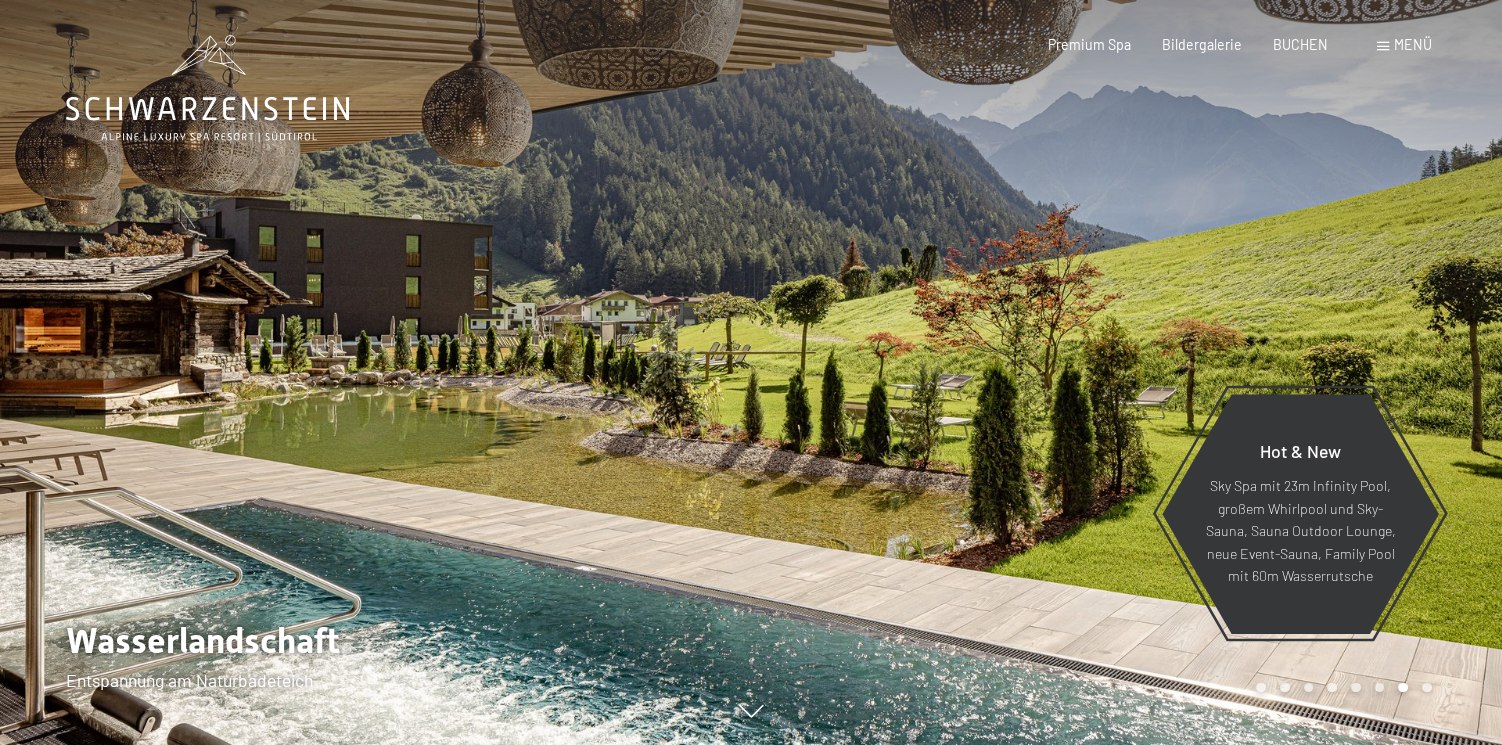 click on "Menü" at bounding box center [1413, 44] 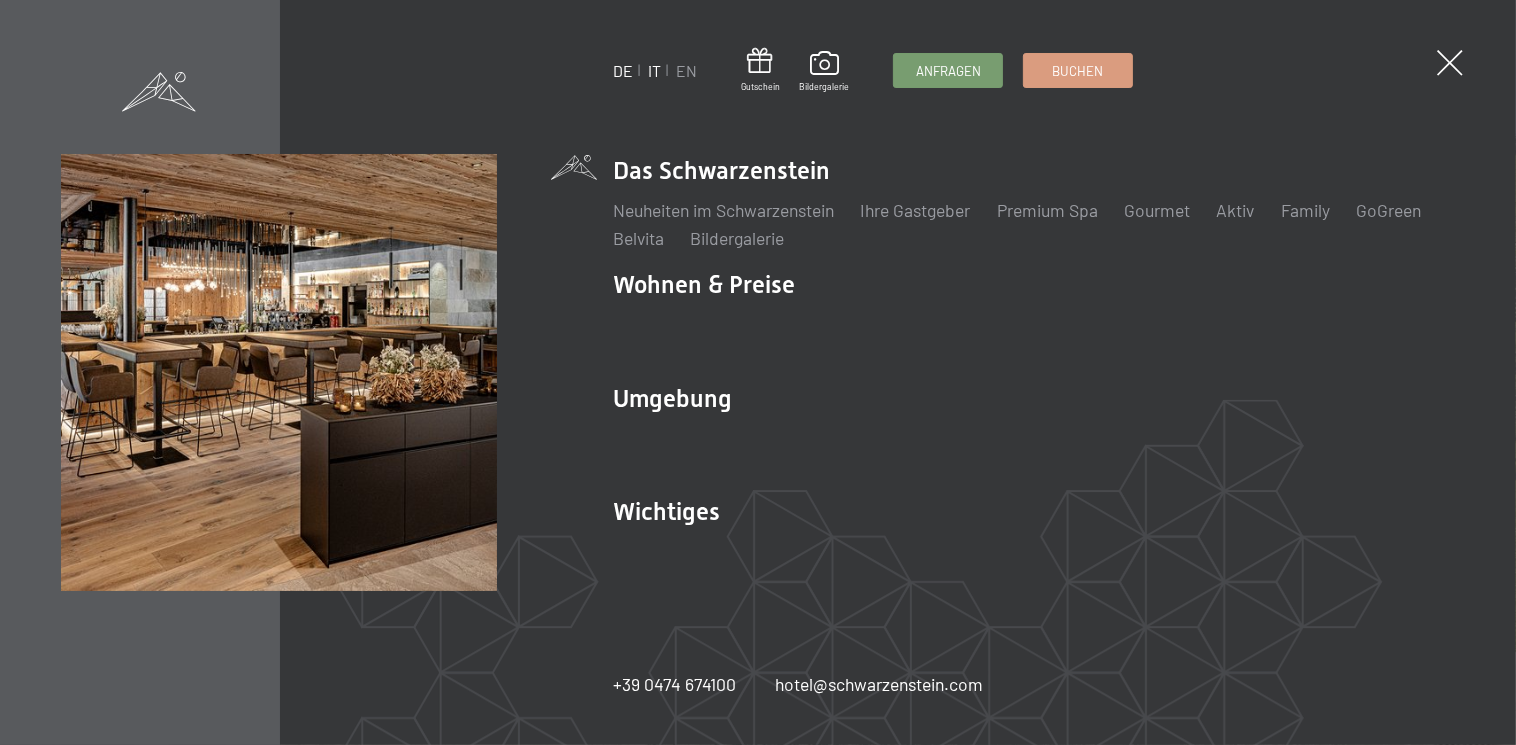 click on "IT" at bounding box center [654, 70] 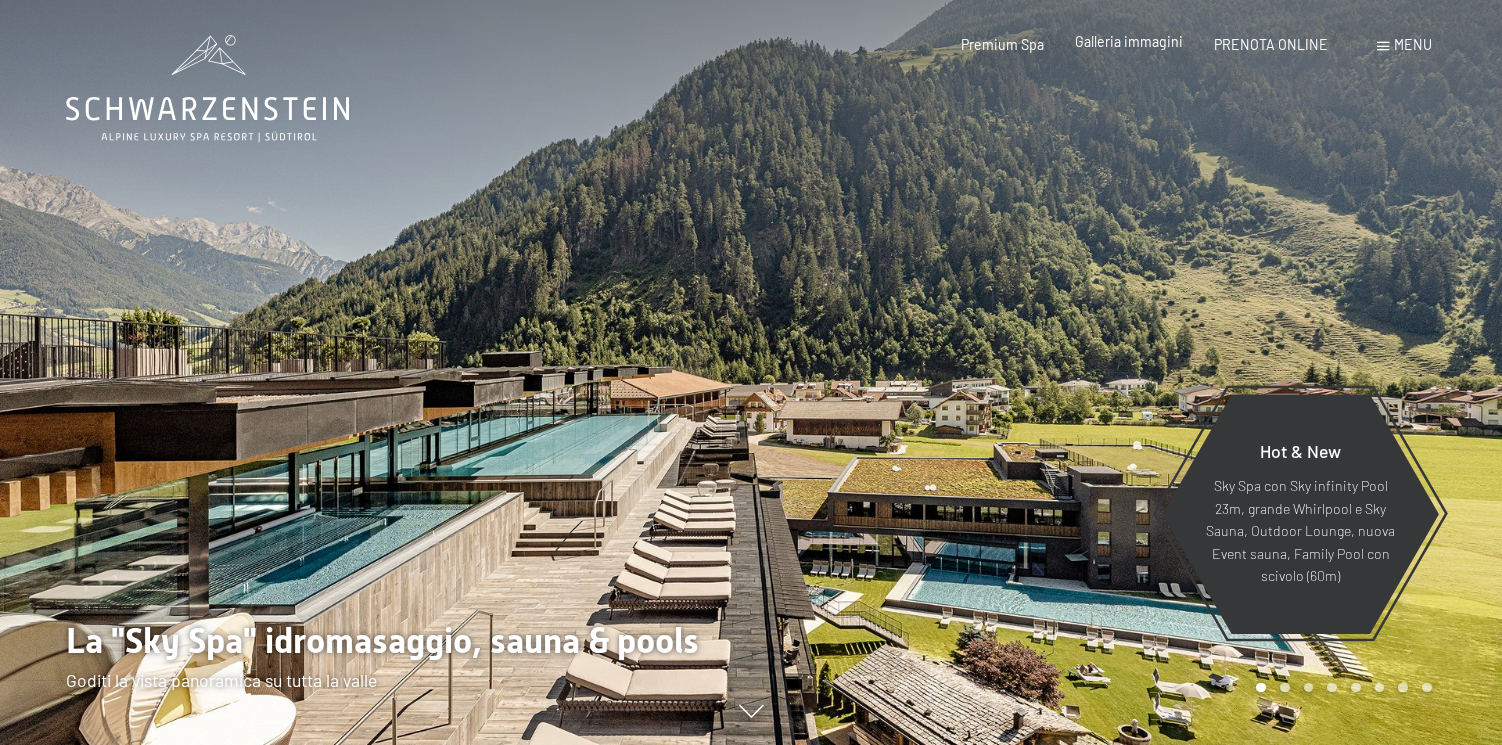 scroll, scrollTop: 0, scrollLeft: 0, axis: both 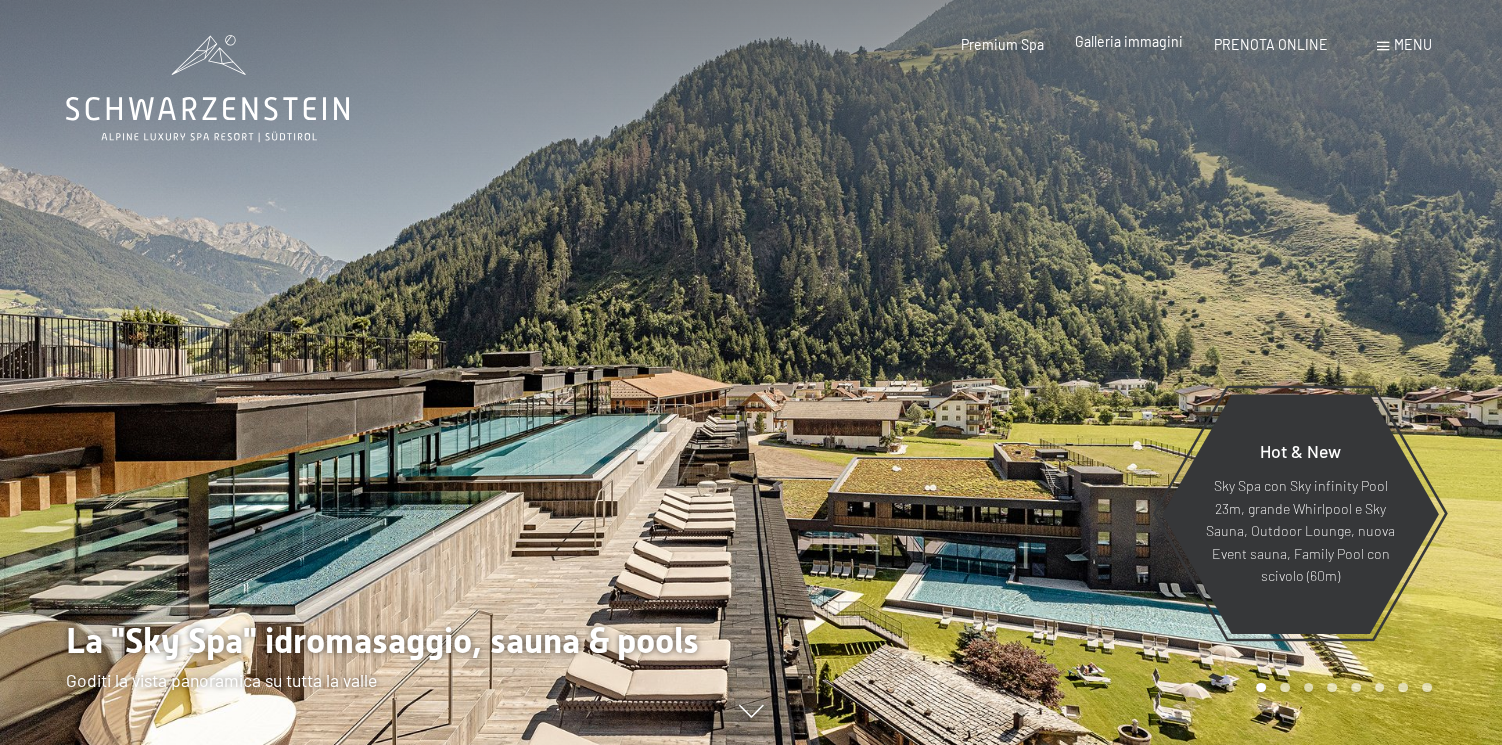 click on "Galleria immagini" at bounding box center (1129, 41) 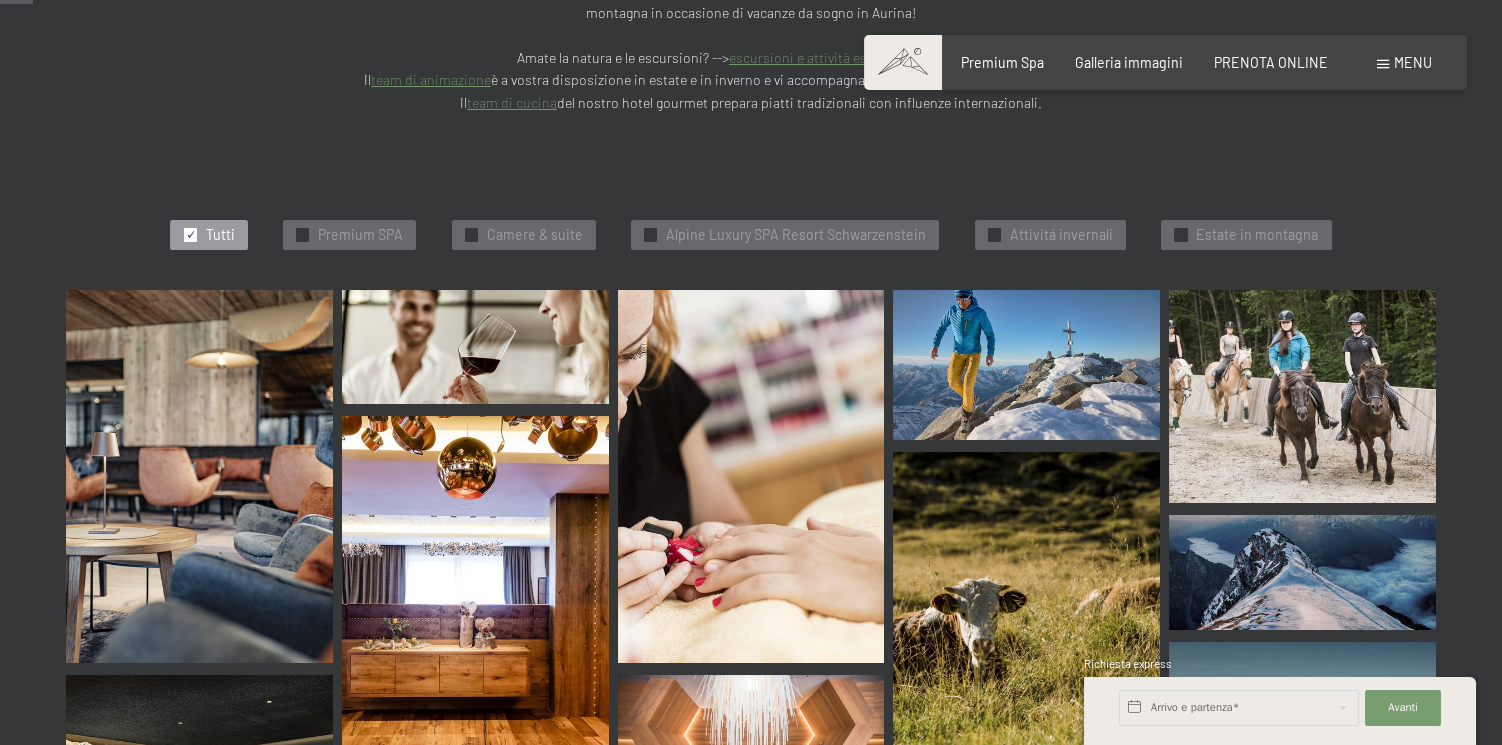 scroll, scrollTop: 476, scrollLeft: 0, axis: vertical 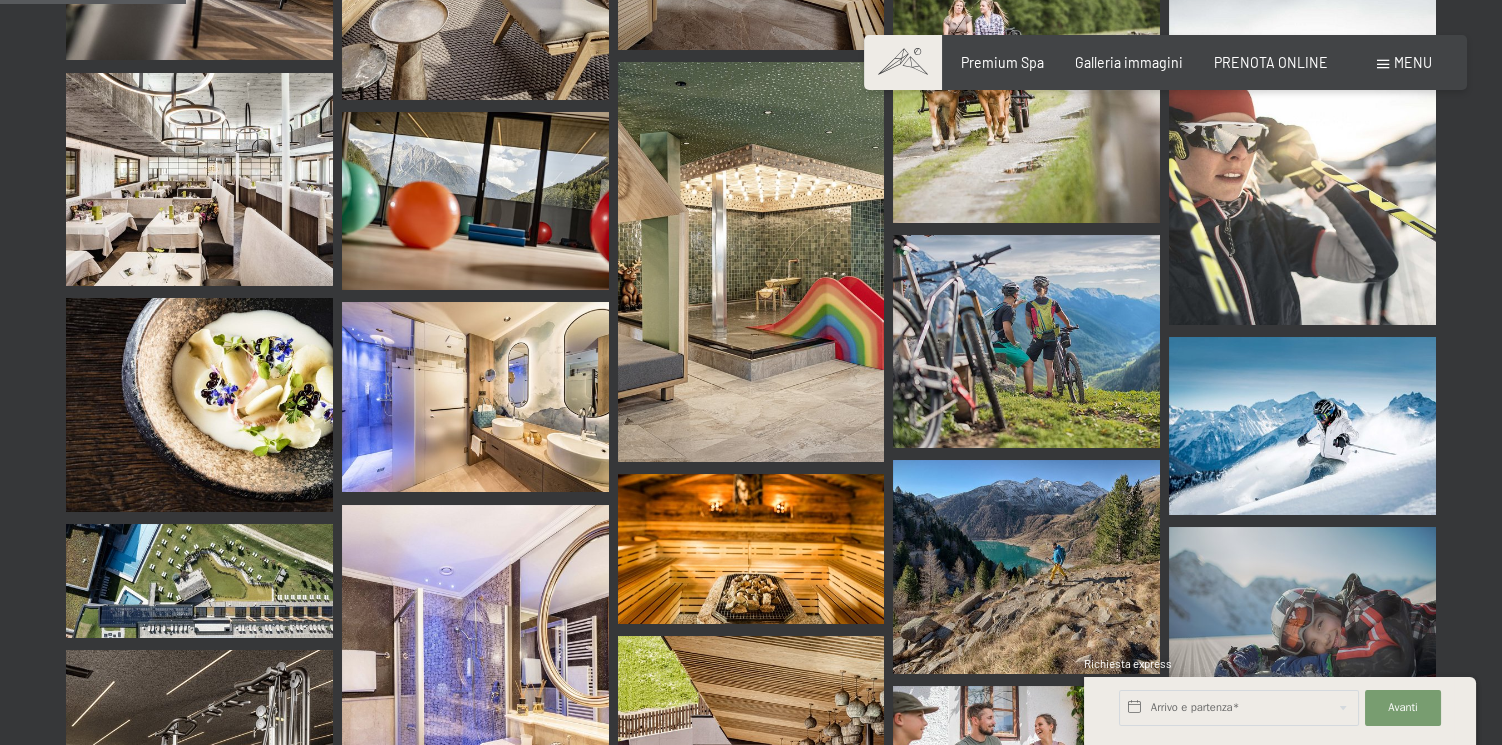 click at bounding box center (475, 201) 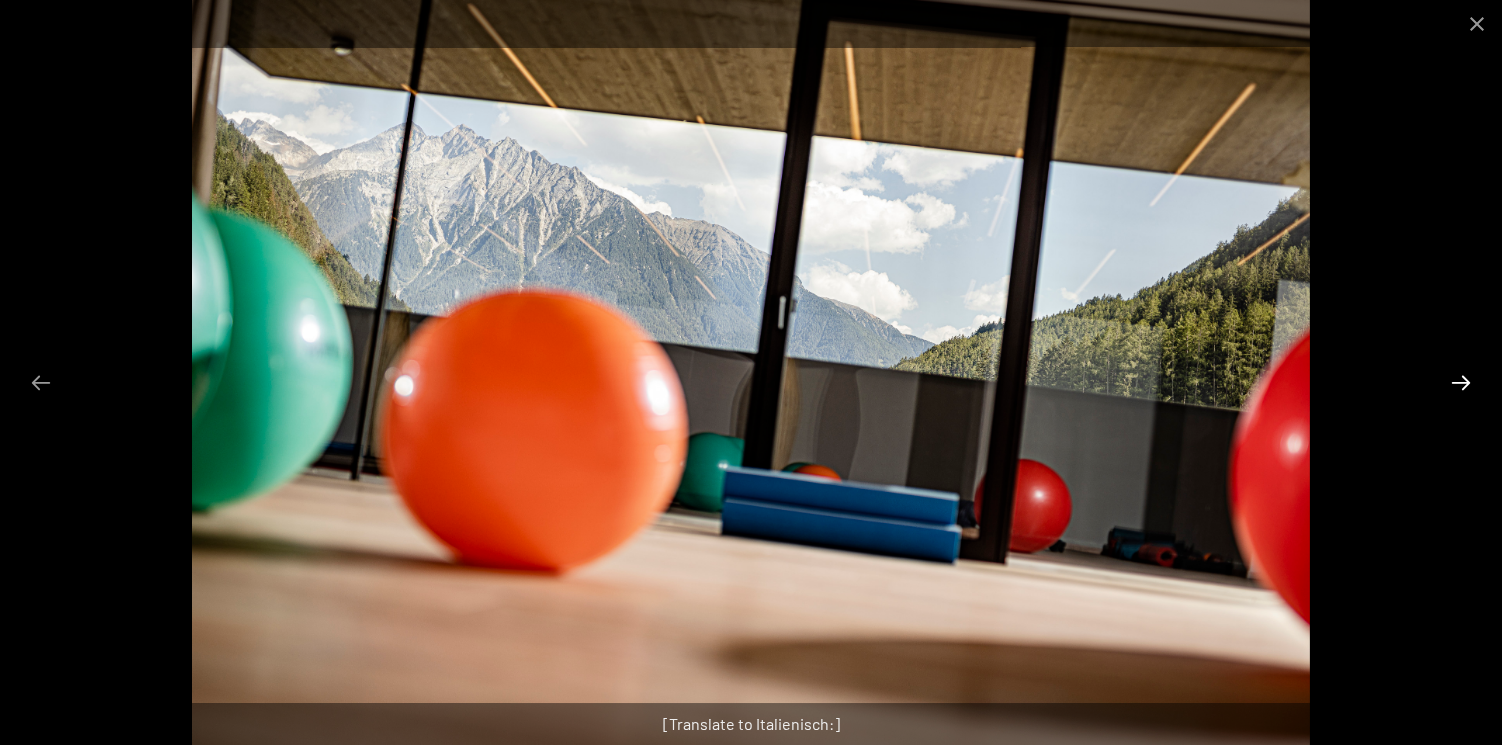 click at bounding box center (1461, 382) 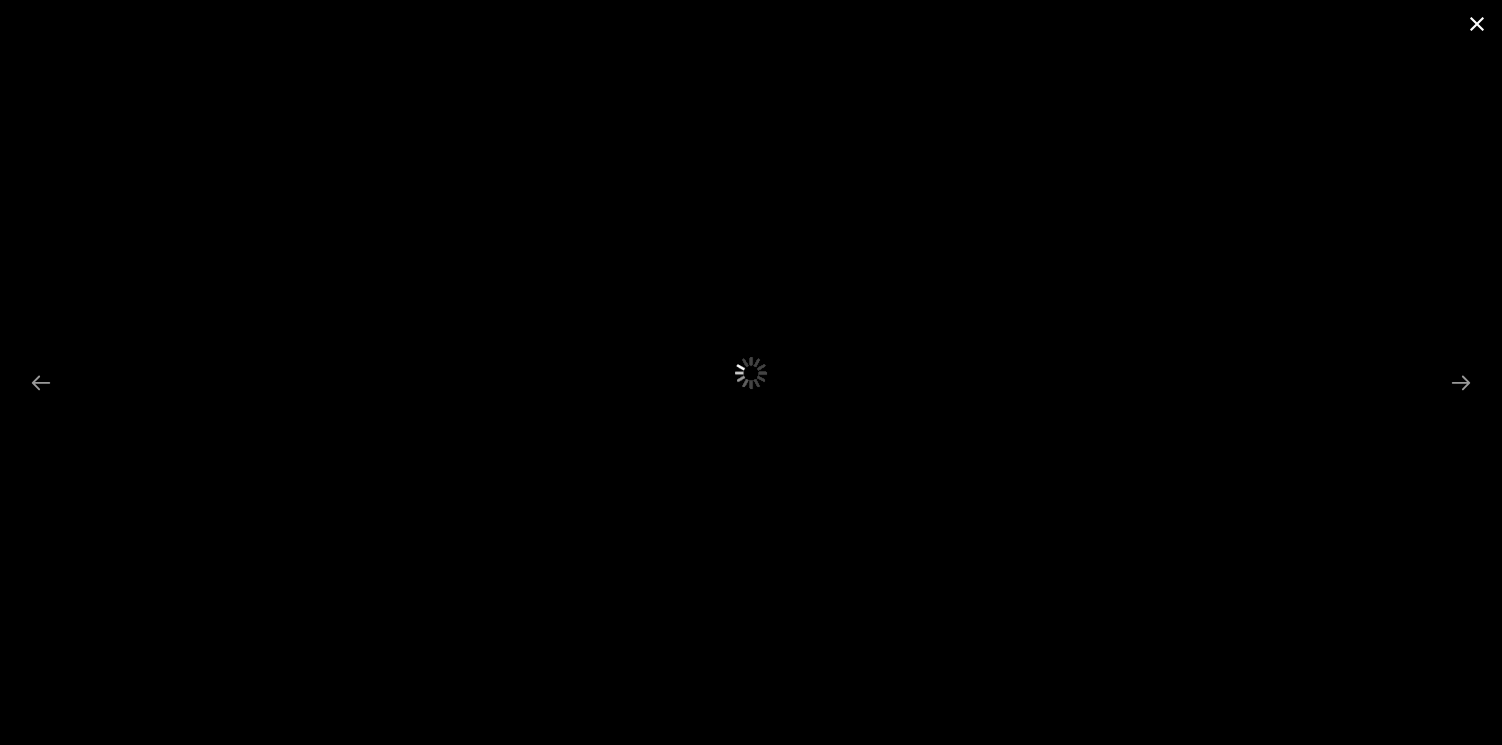 click at bounding box center [1477, 23] 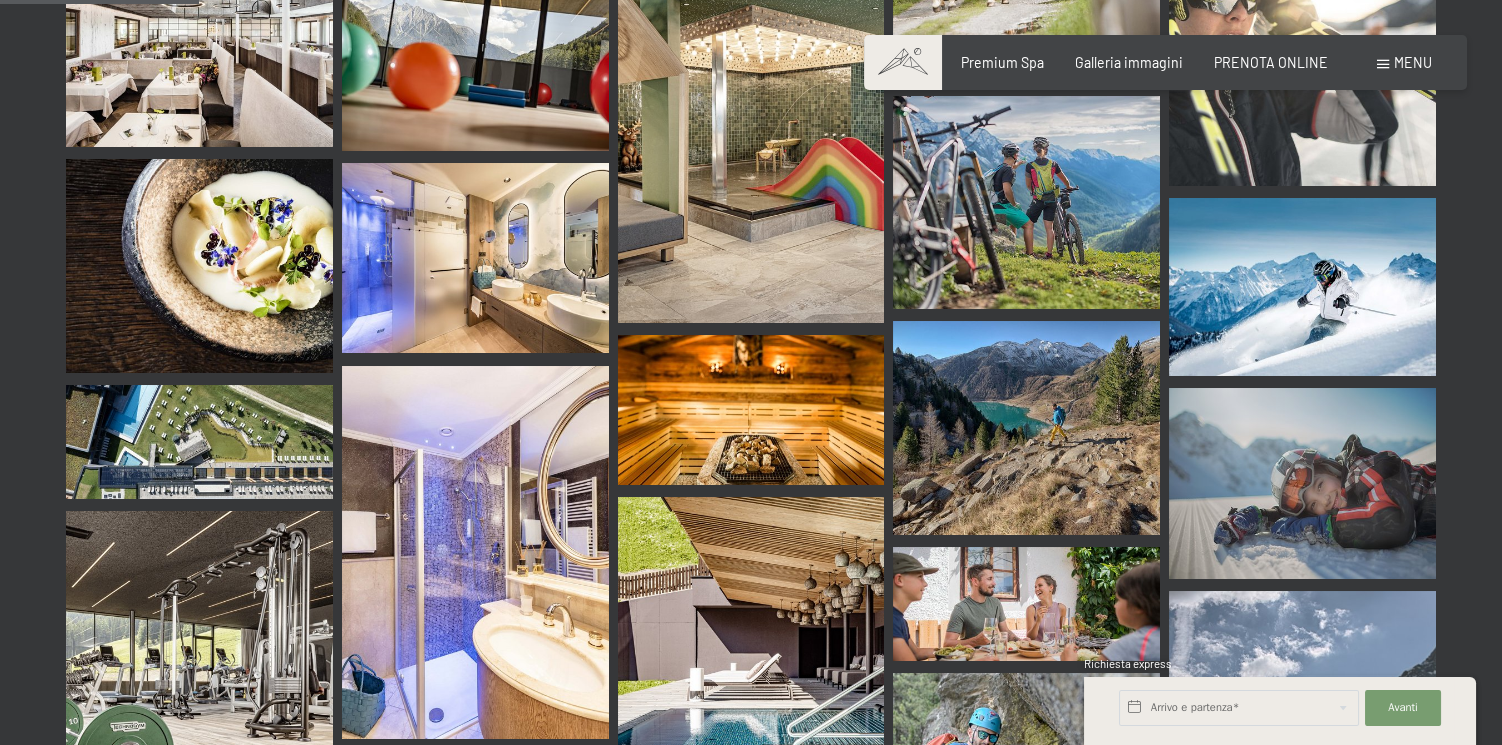 scroll, scrollTop: 2761, scrollLeft: 0, axis: vertical 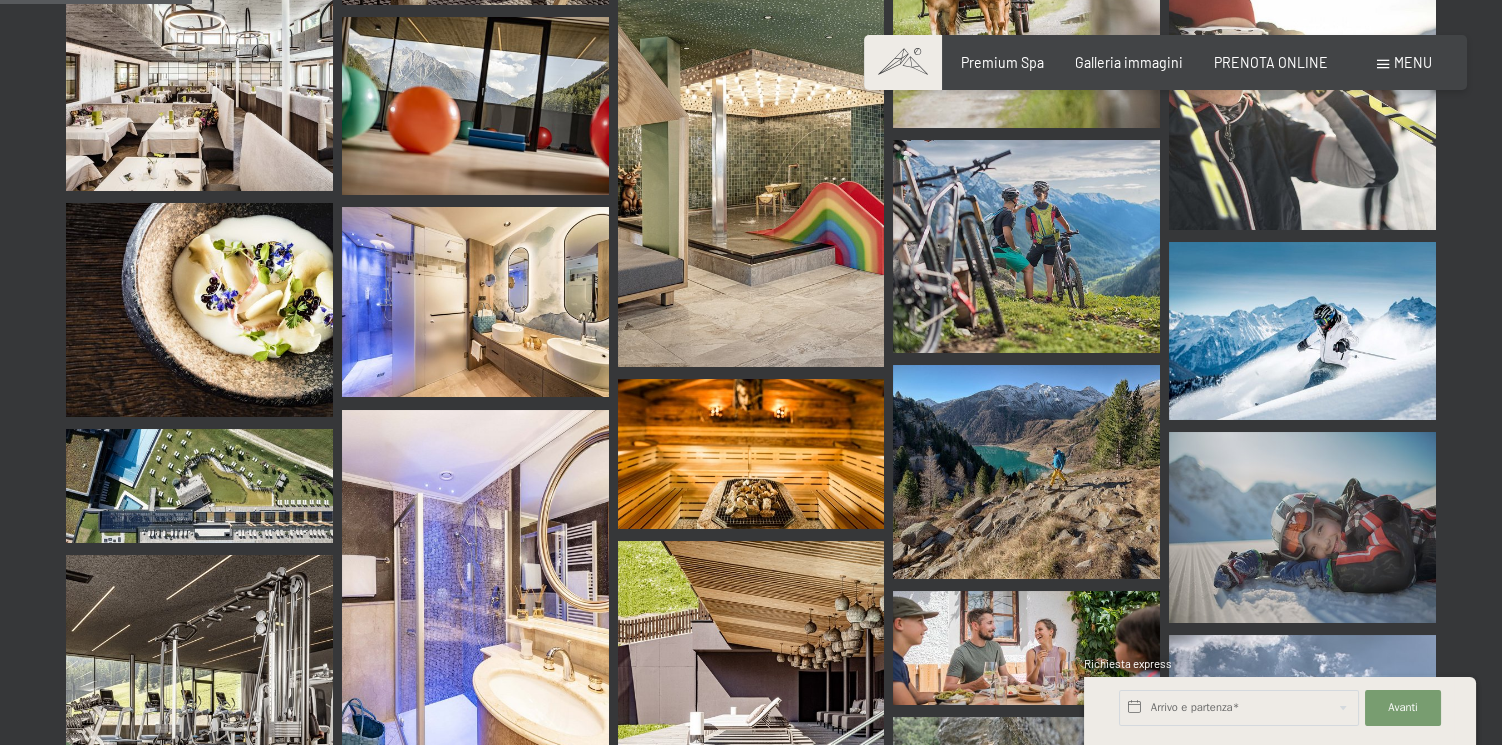 click at bounding box center (751, 167) 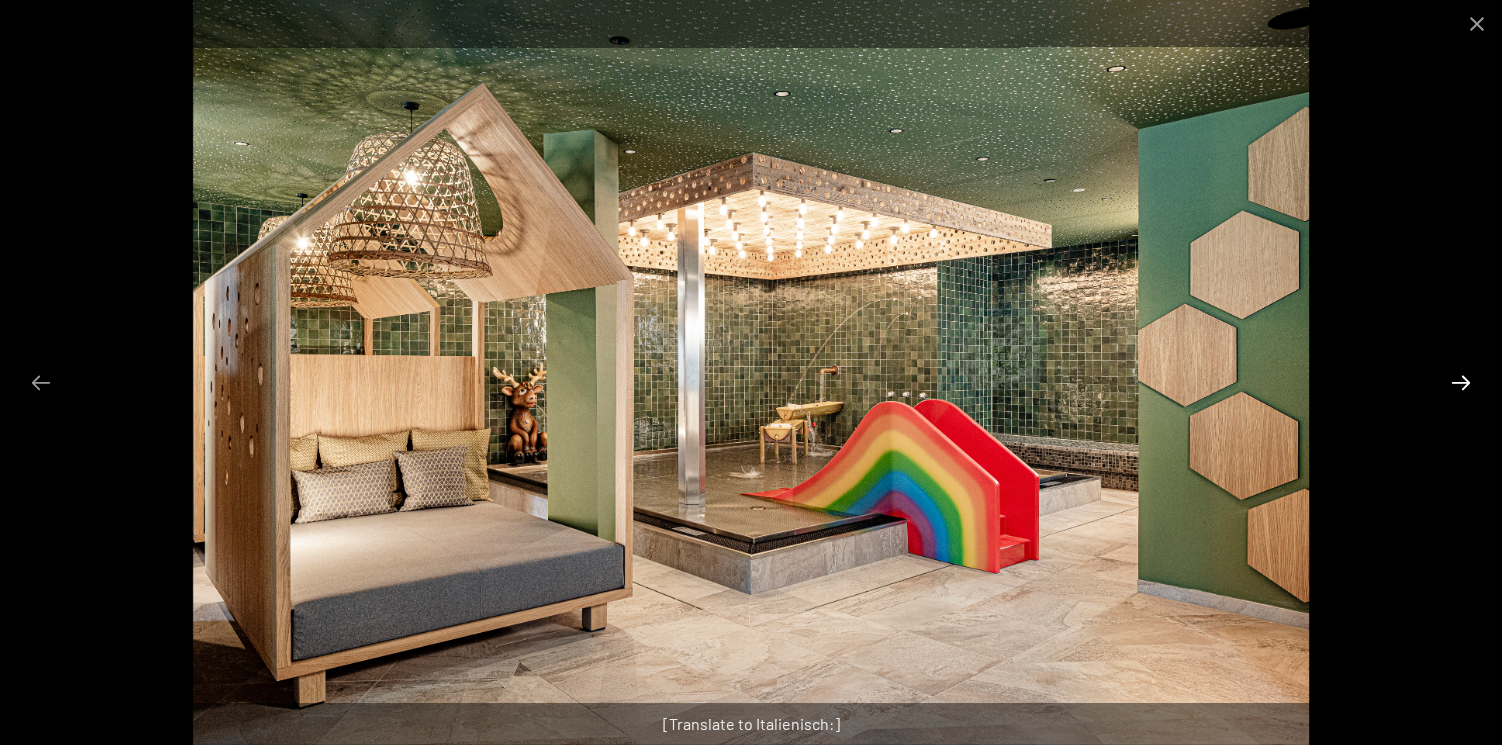 click at bounding box center [1461, 382] 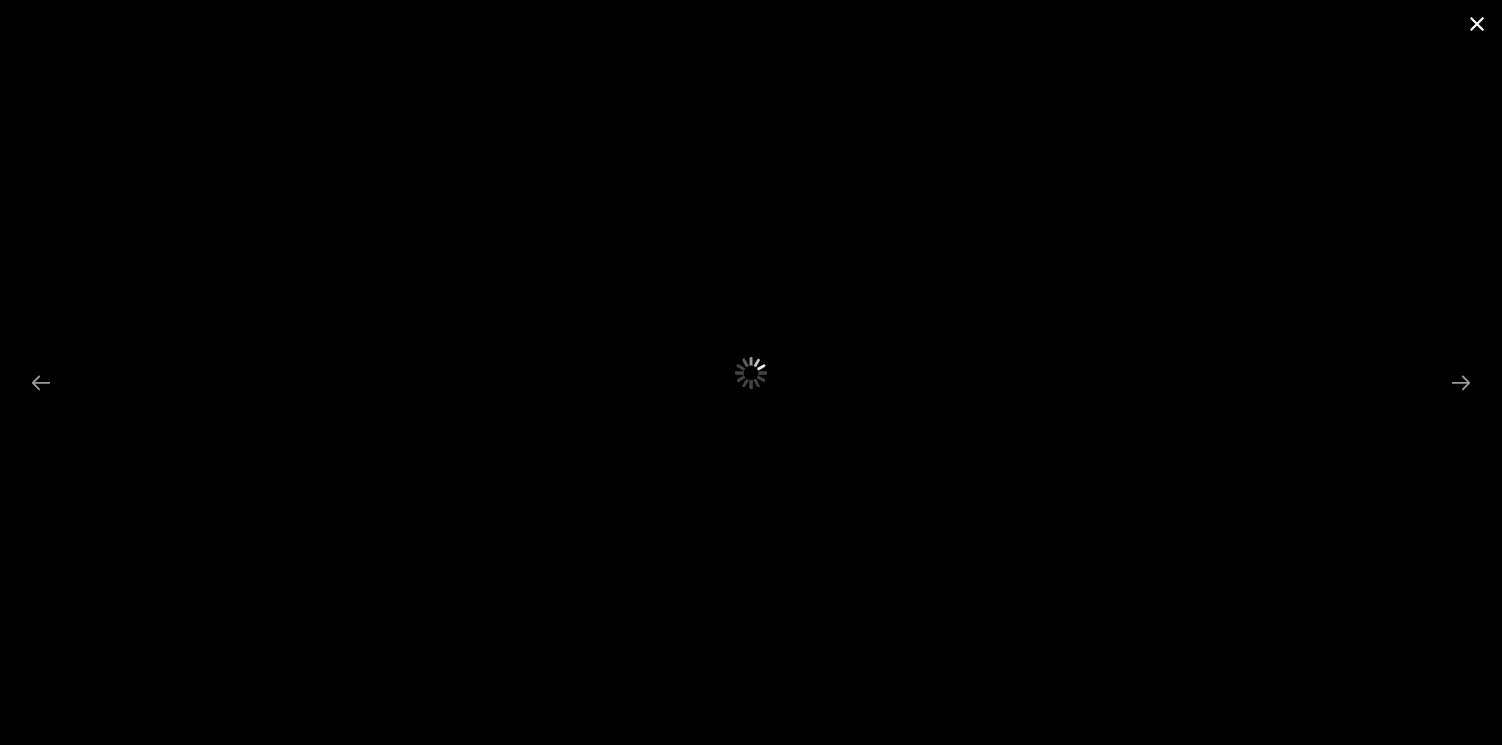 click at bounding box center [1477, 23] 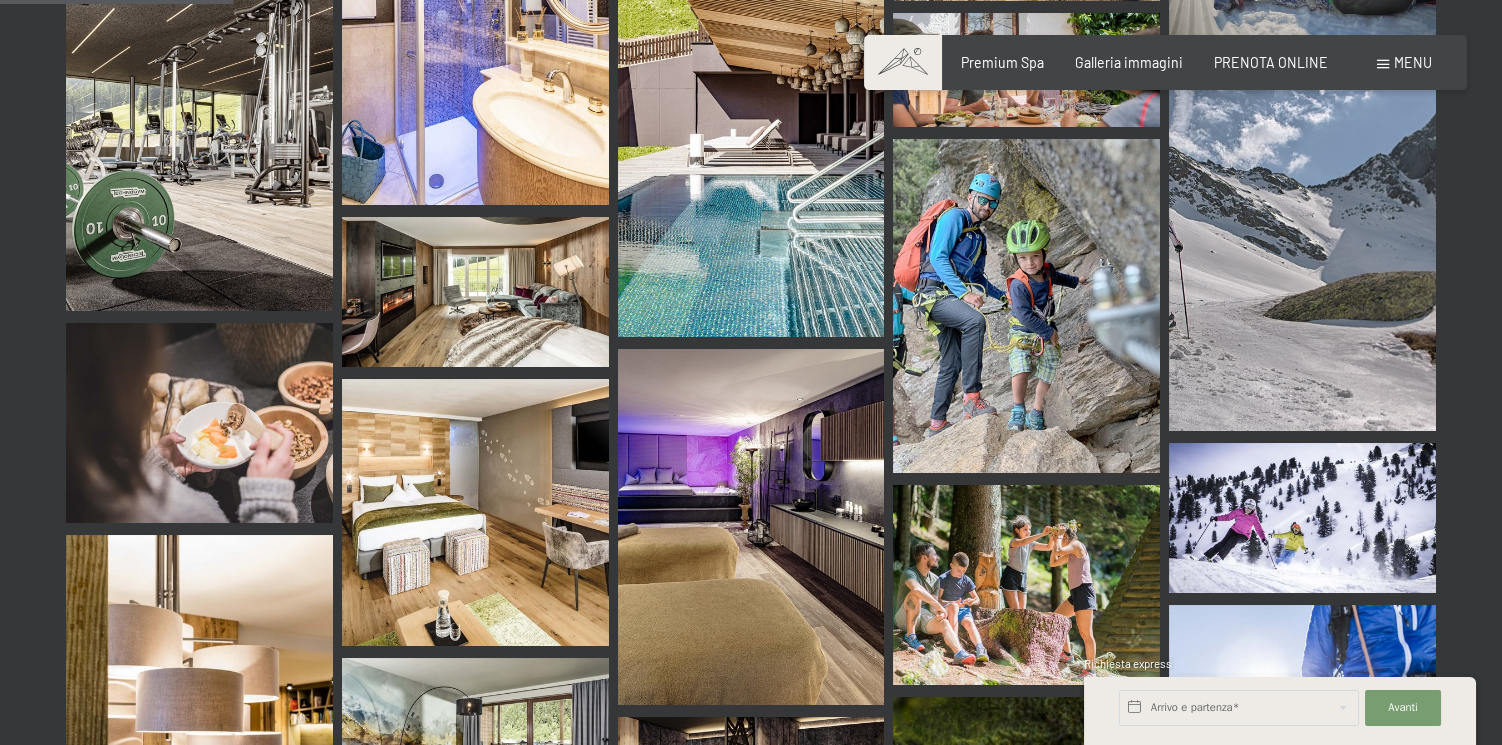 scroll, scrollTop: 3333, scrollLeft: 0, axis: vertical 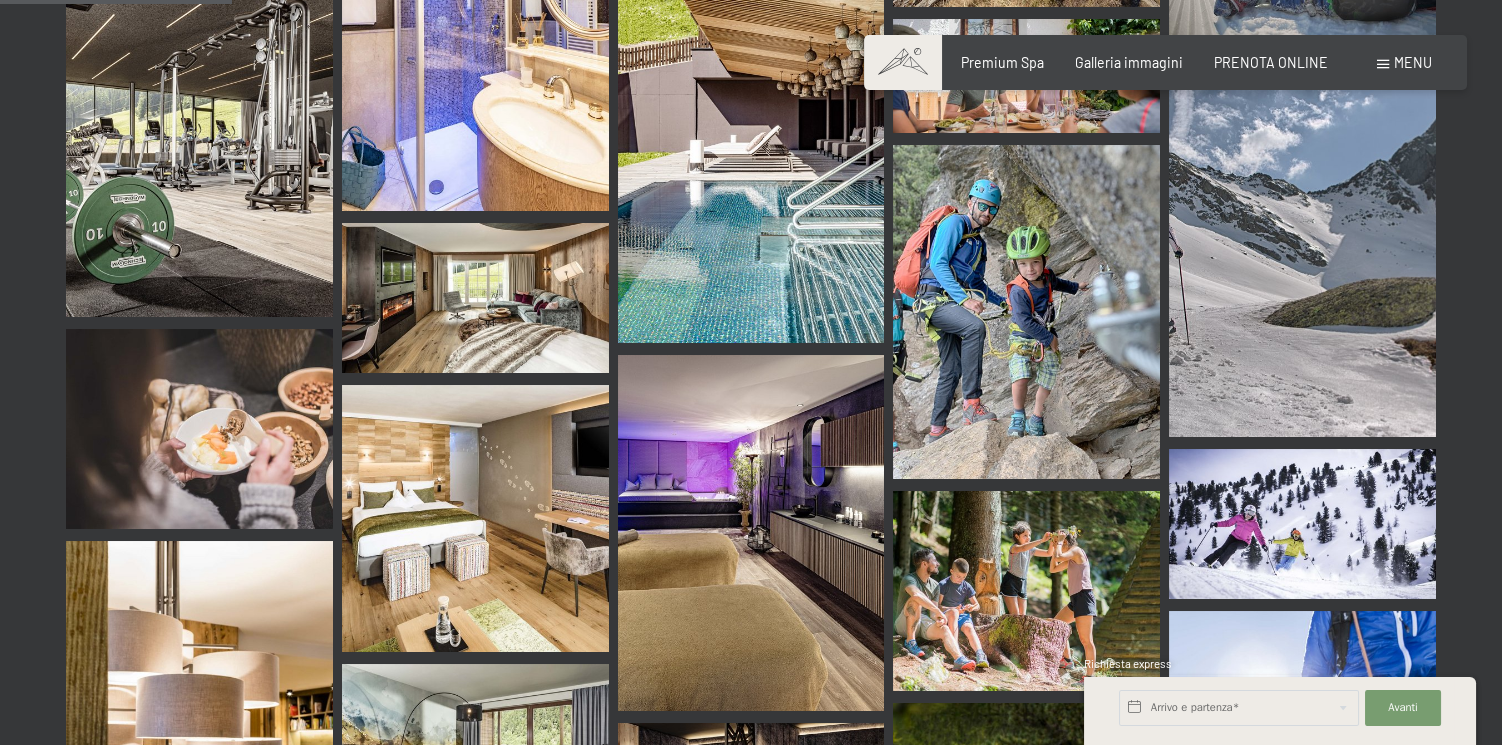 click at bounding box center [751, 156] 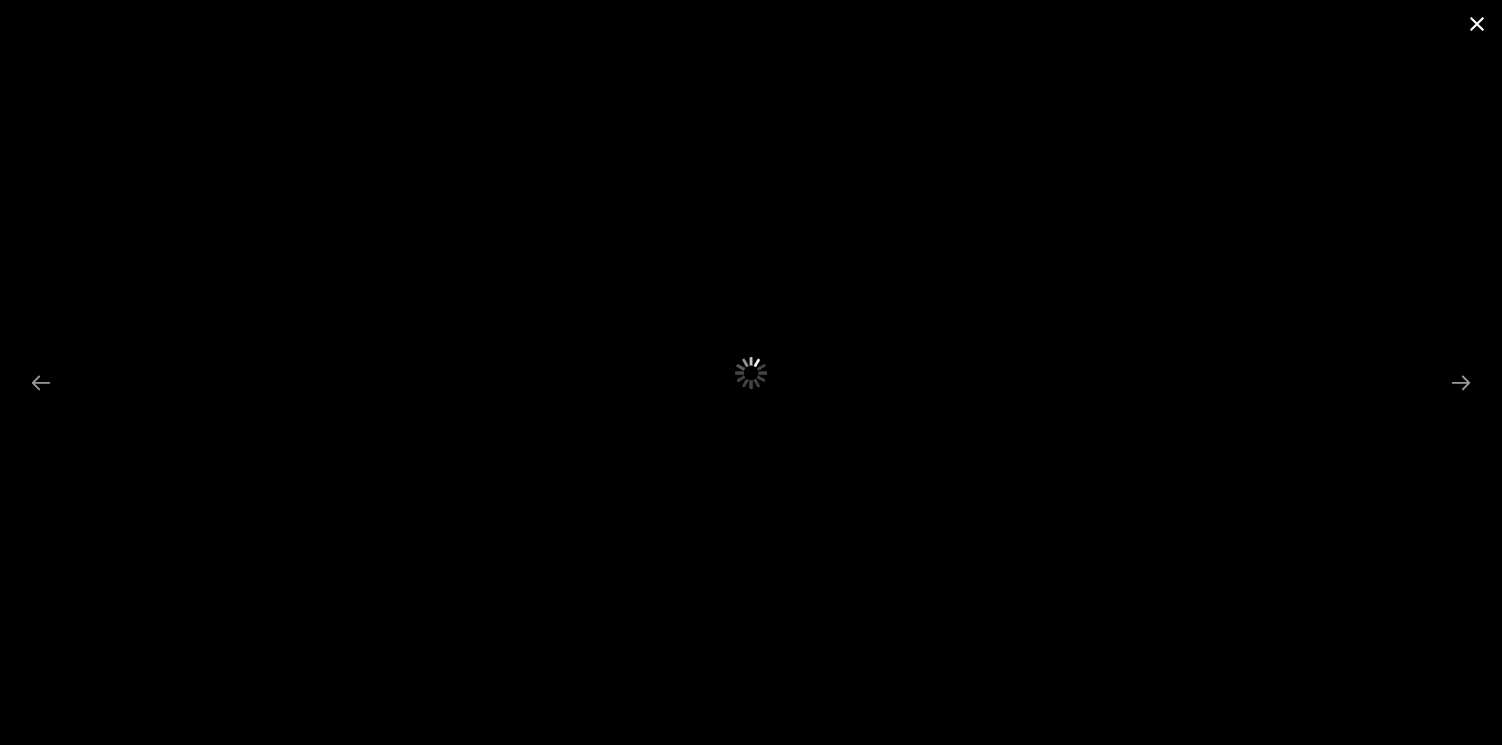 click at bounding box center [1477, 23] 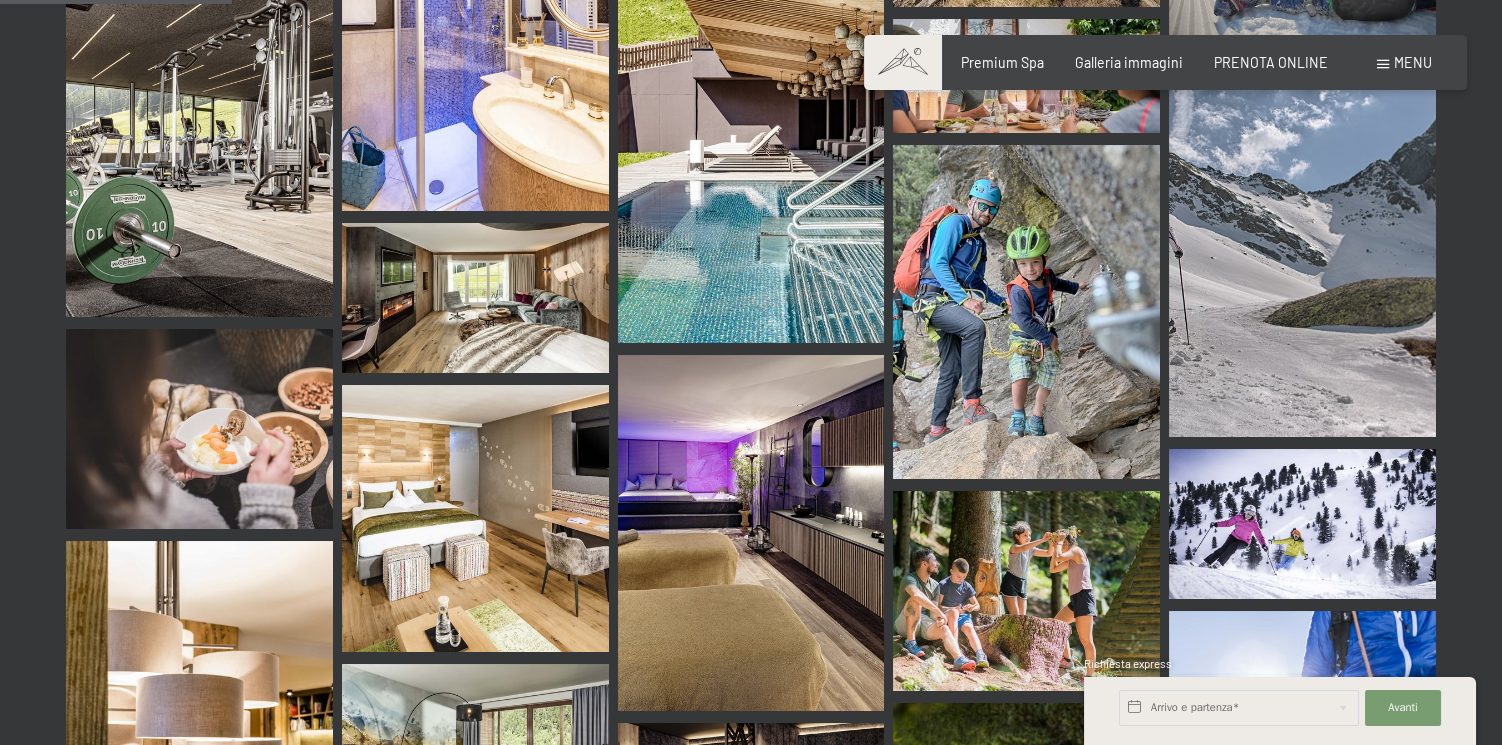 click at bounding box center [475, 298] 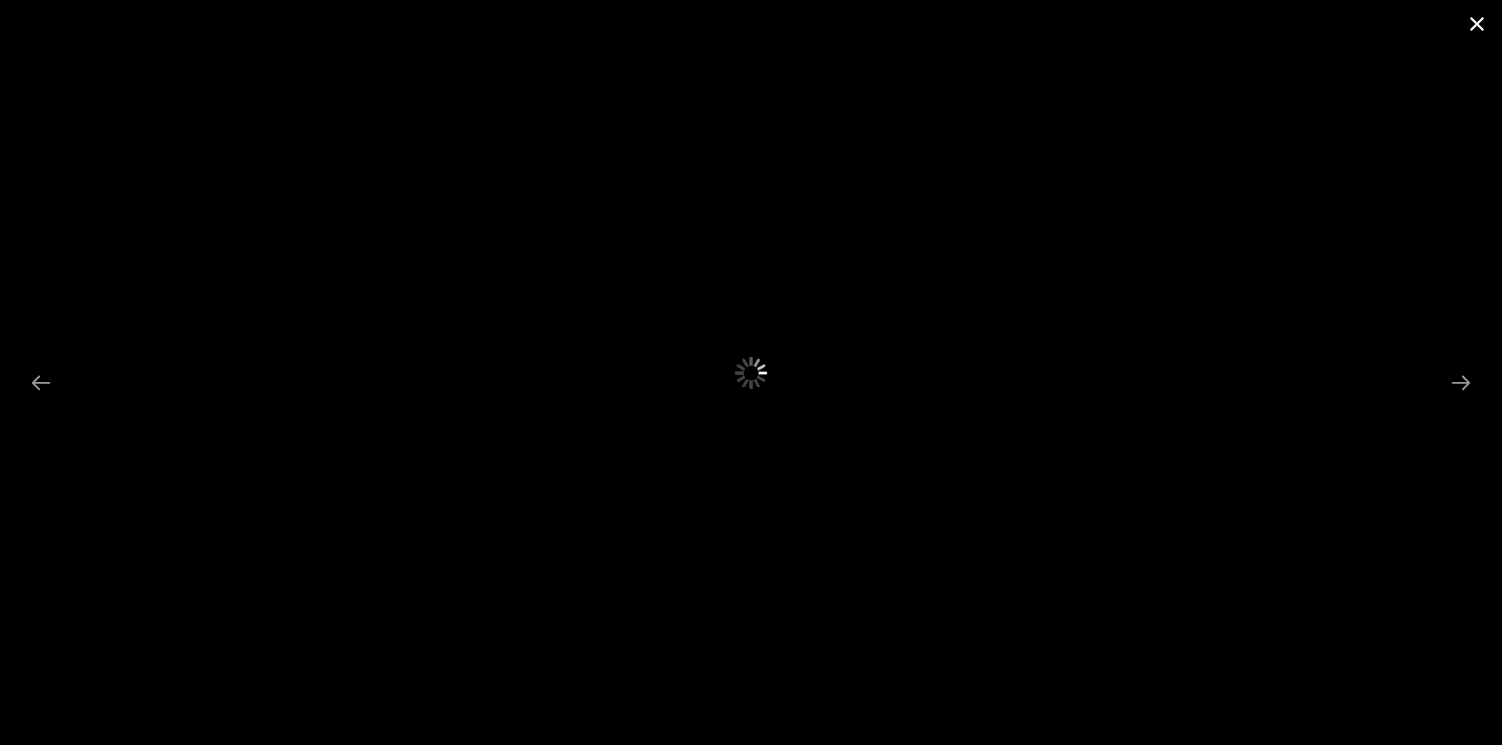 click at bounding box center (1477, 23) 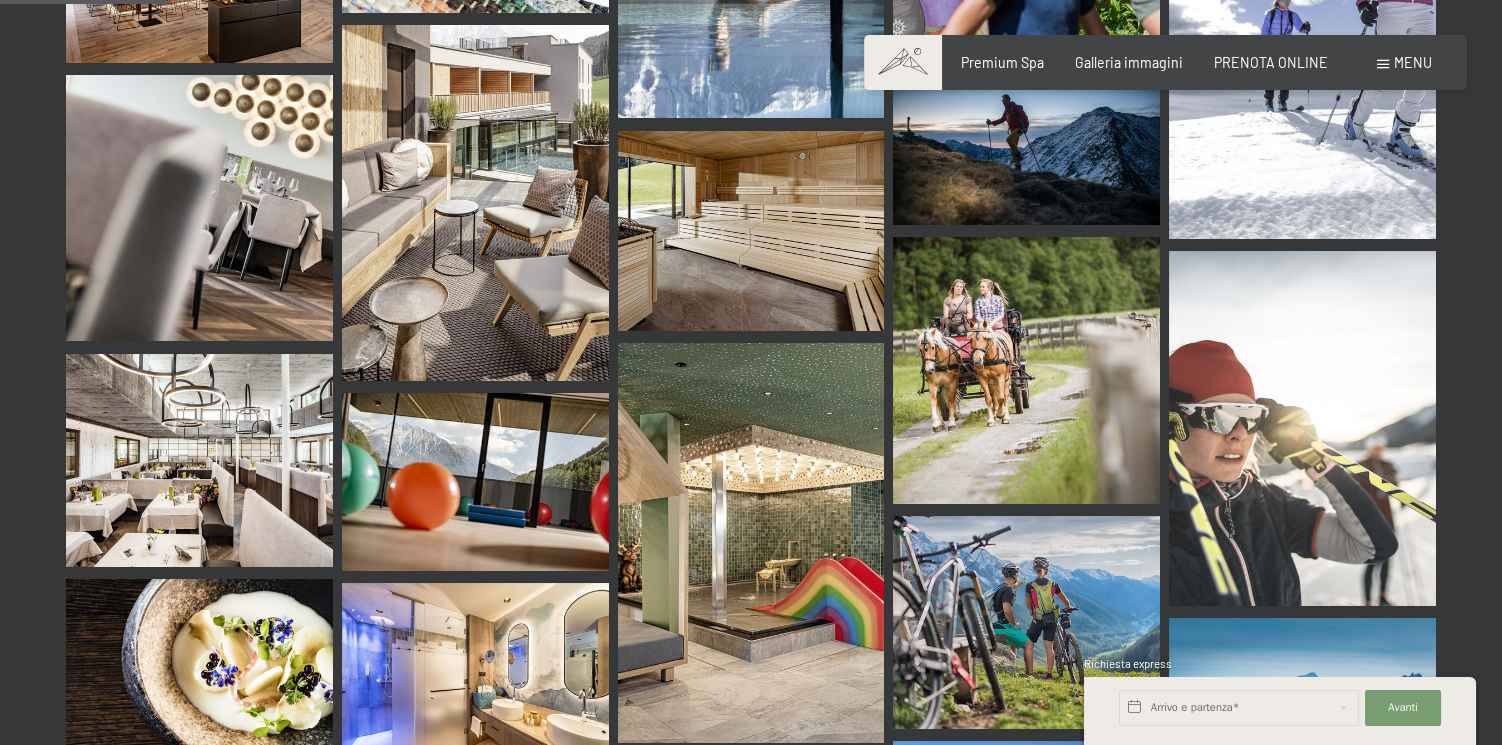 scroll, scrollTop: 2380, scrollLeft: 0, axis: vertical 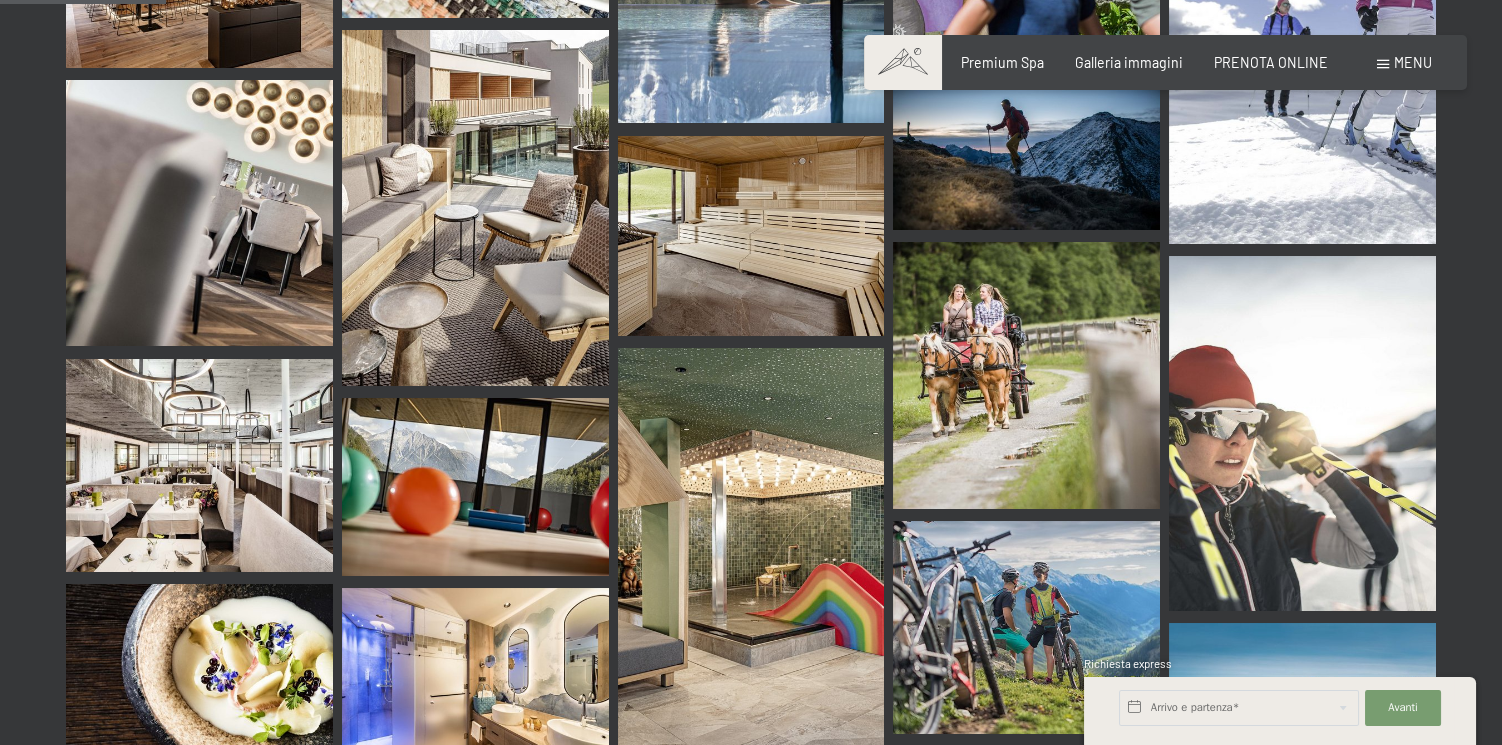 click at bounding box center [475, 208] 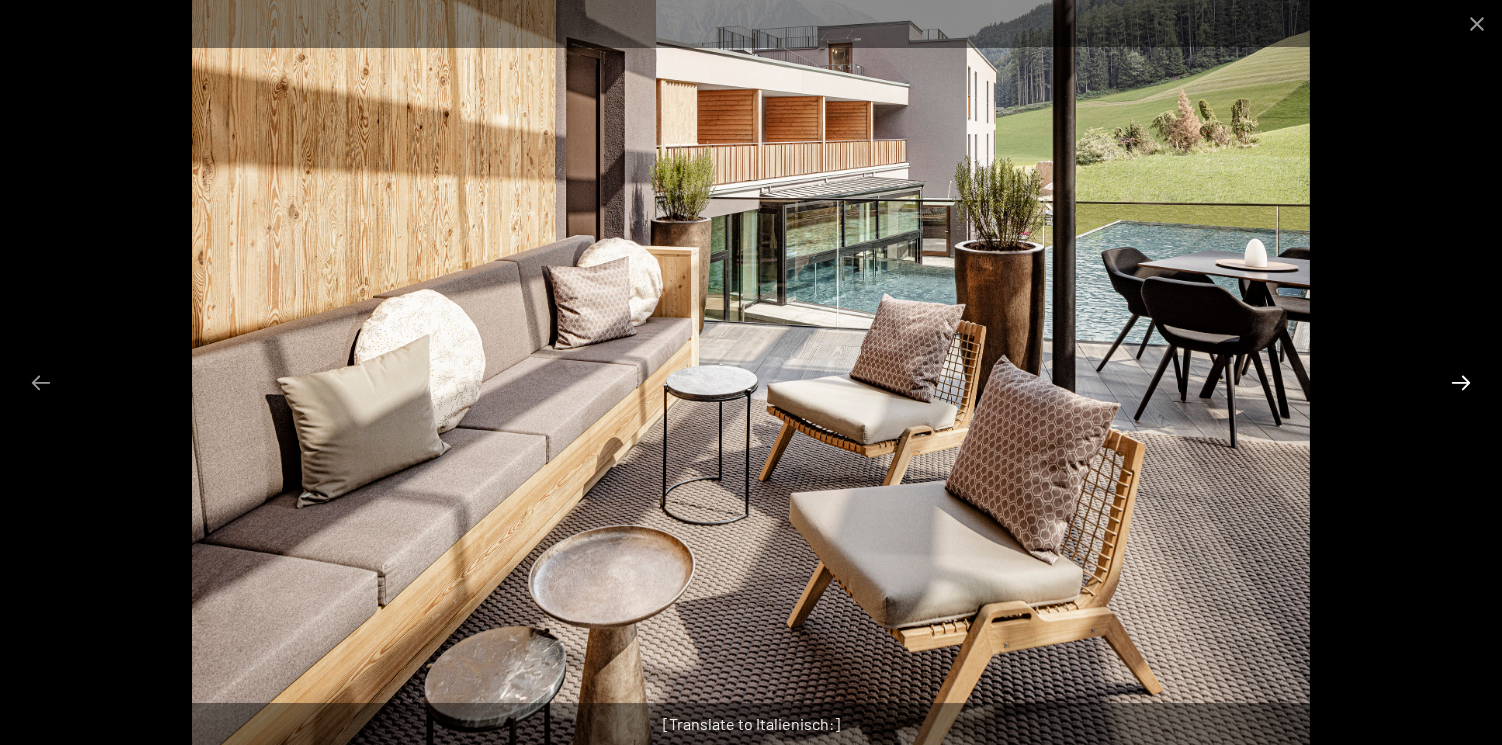 click at bounding box center (1461, 382) 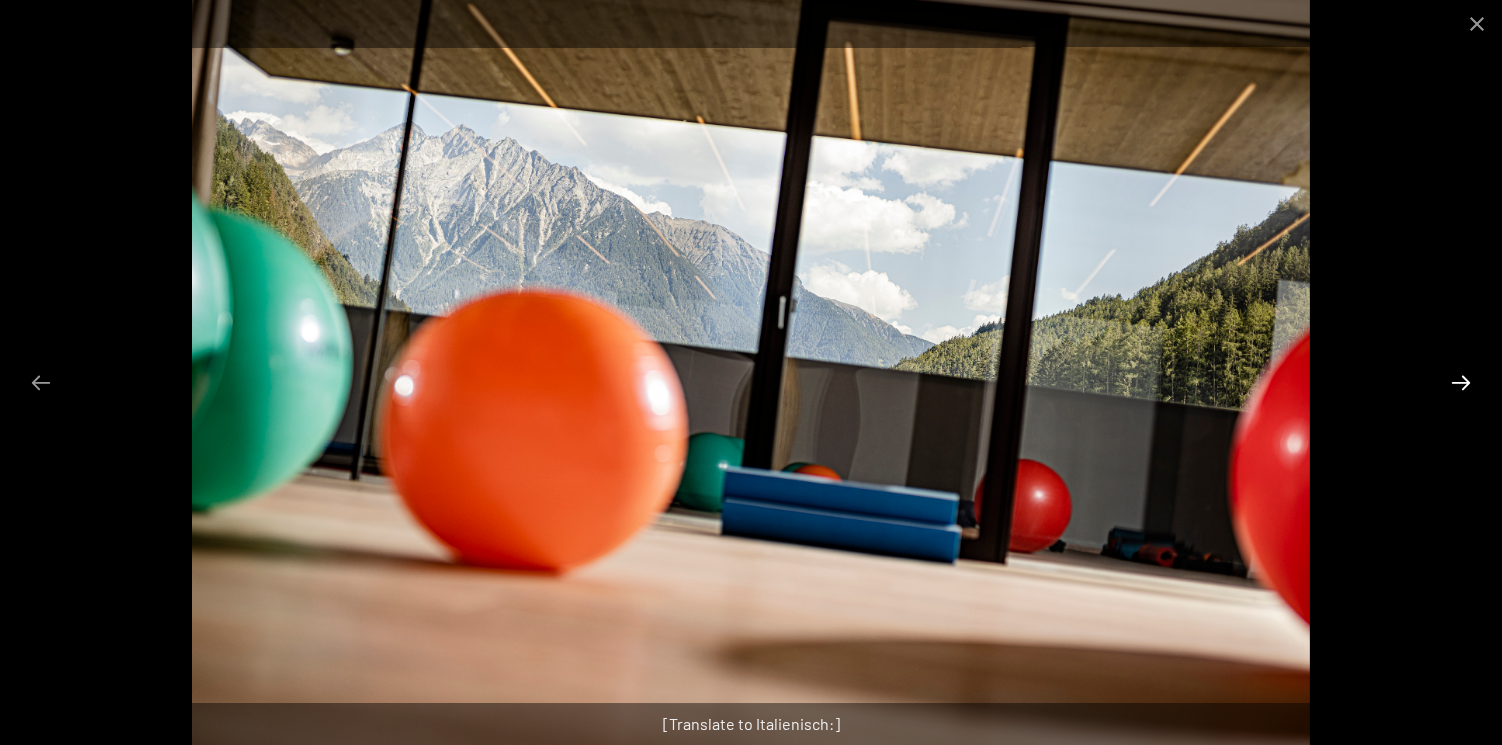 click at bounding box center (1461, 382) 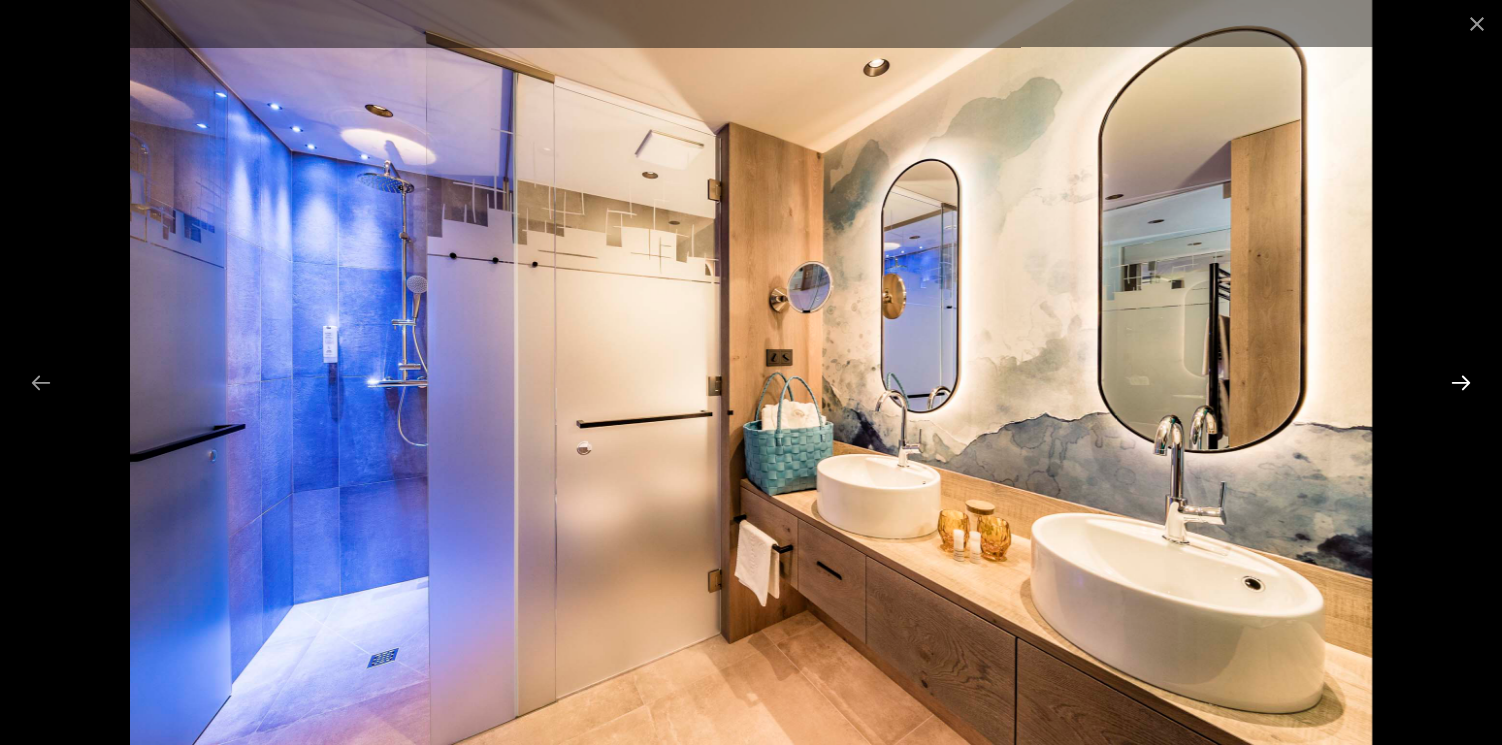 click at bounding box center (1461, 382) 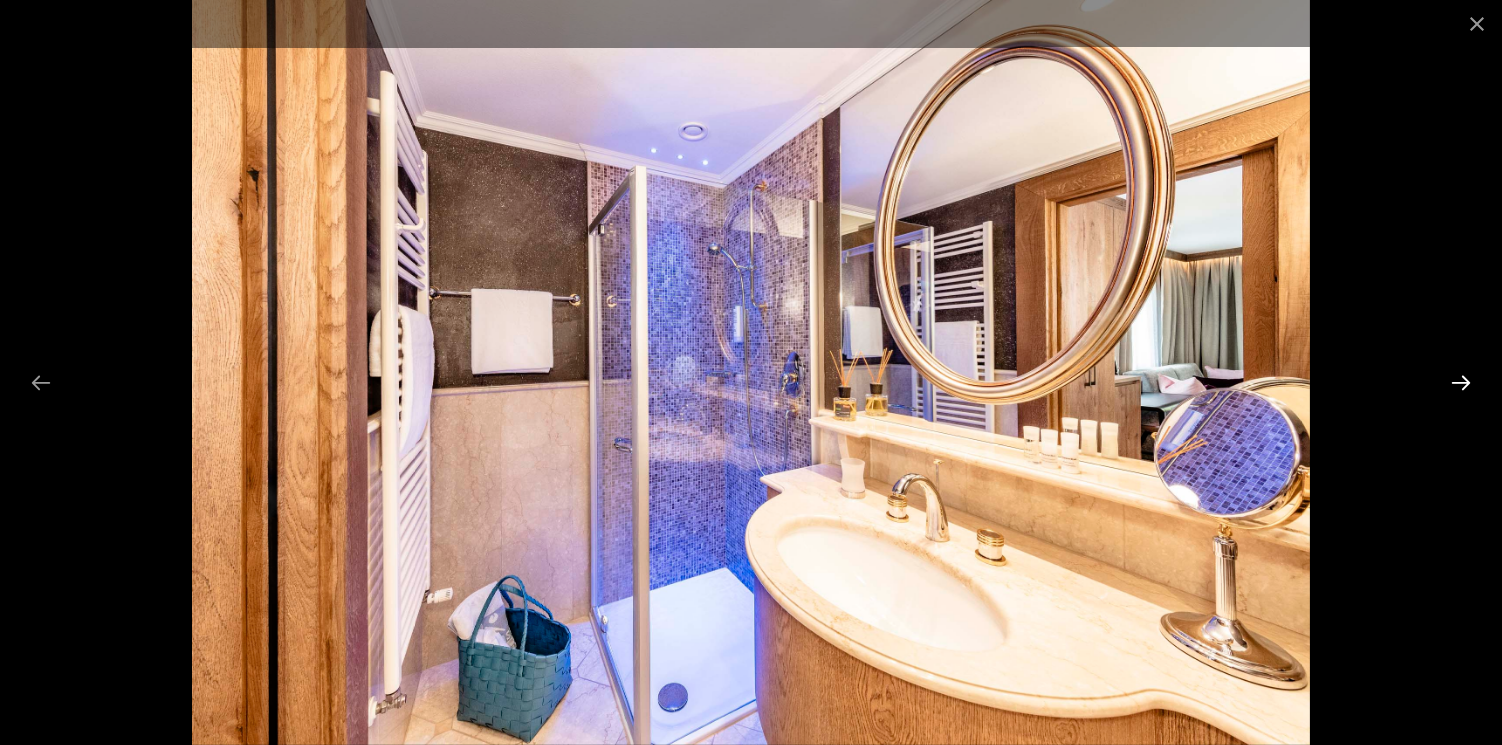 click at bounding box center [1461, 382] 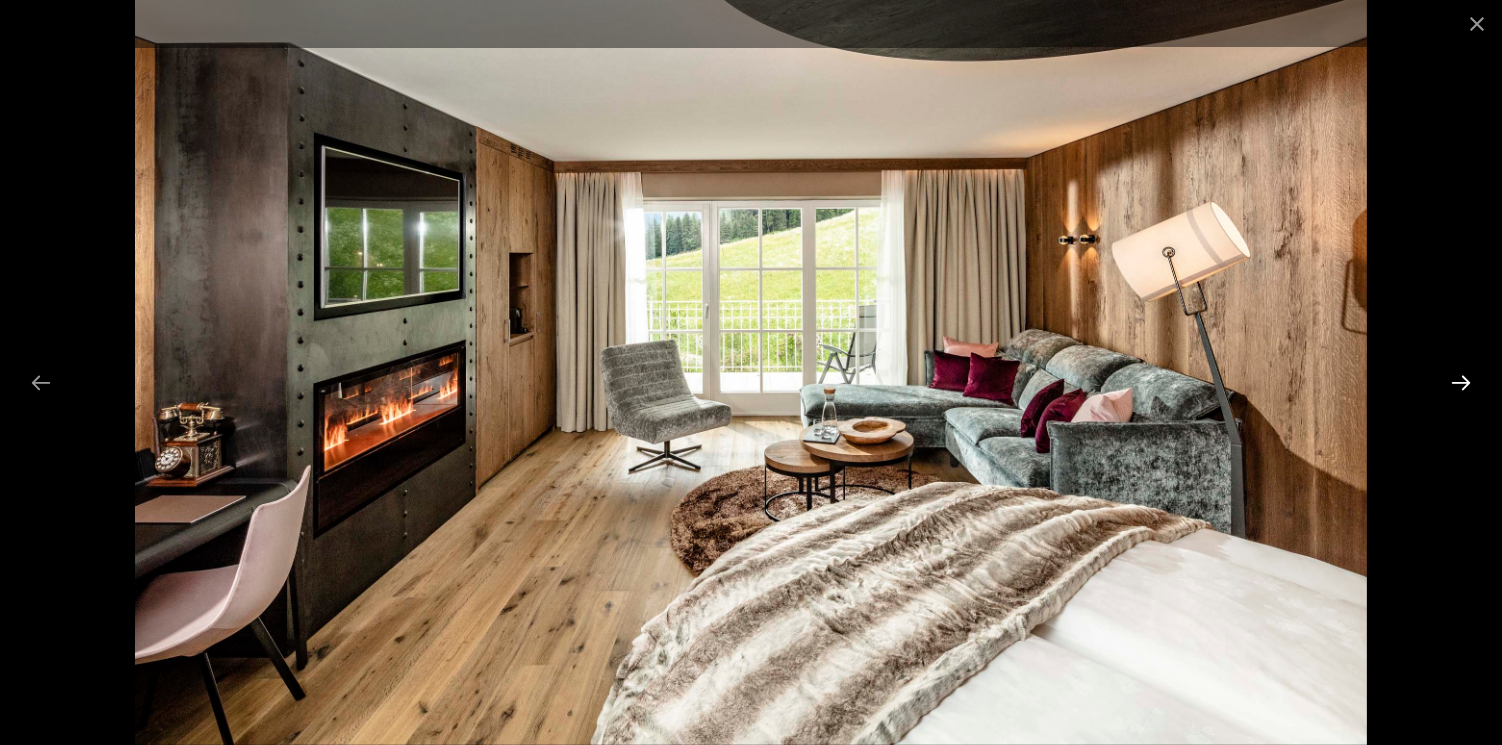 click at bounding box center [1461, 382] 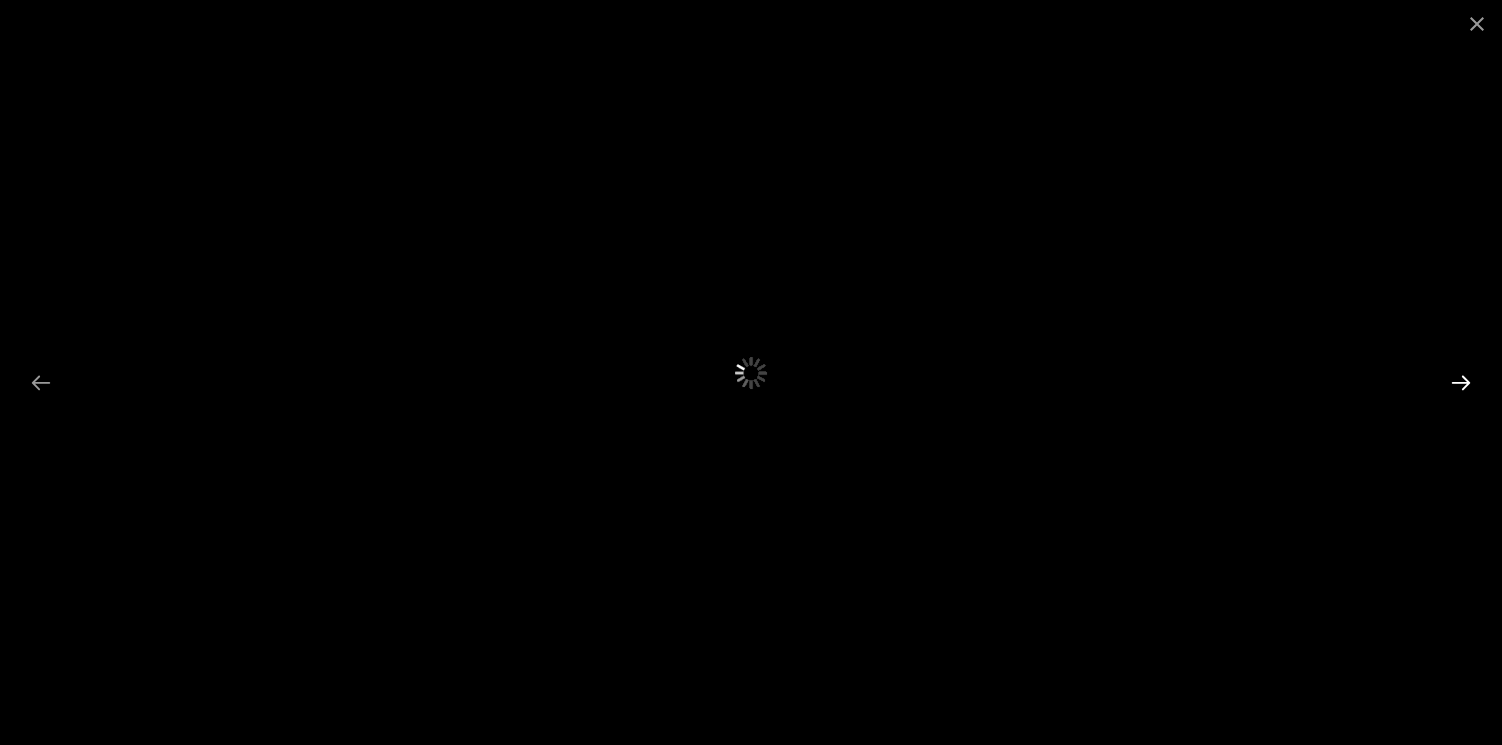 click at bounding box center (1461, 382) 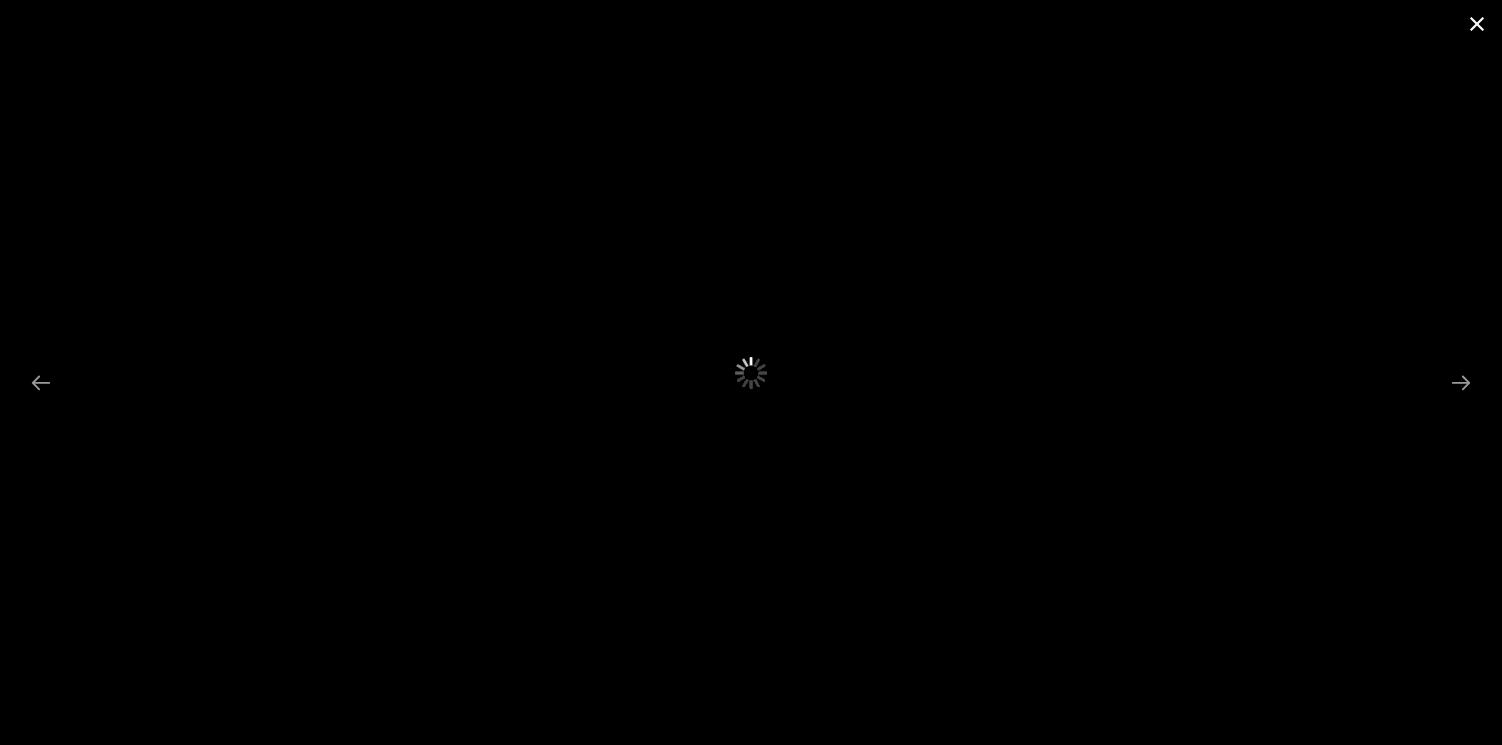 click at bounding box center (1477, 23) 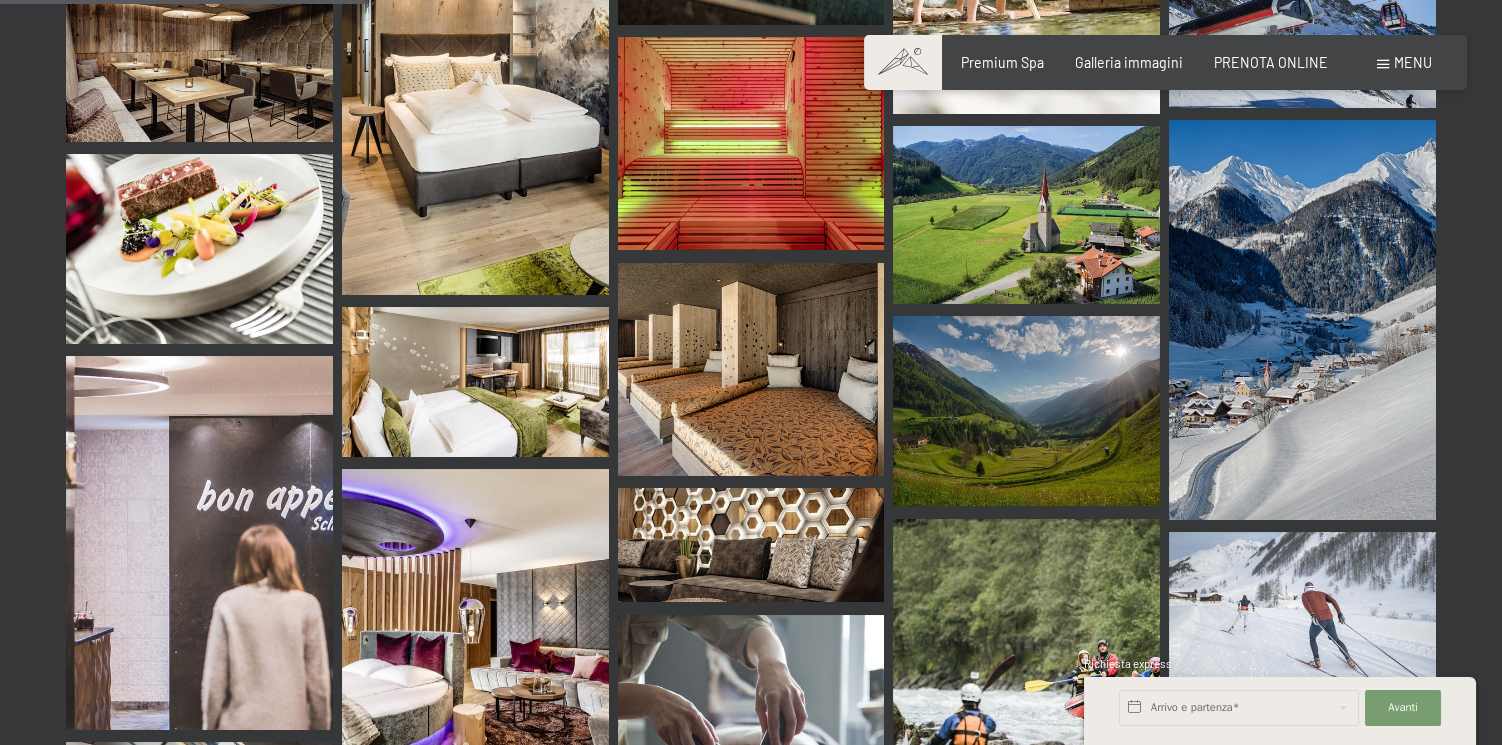 scroll, scrollTop: 5333, scrollLeft: 0, axis: vertical 